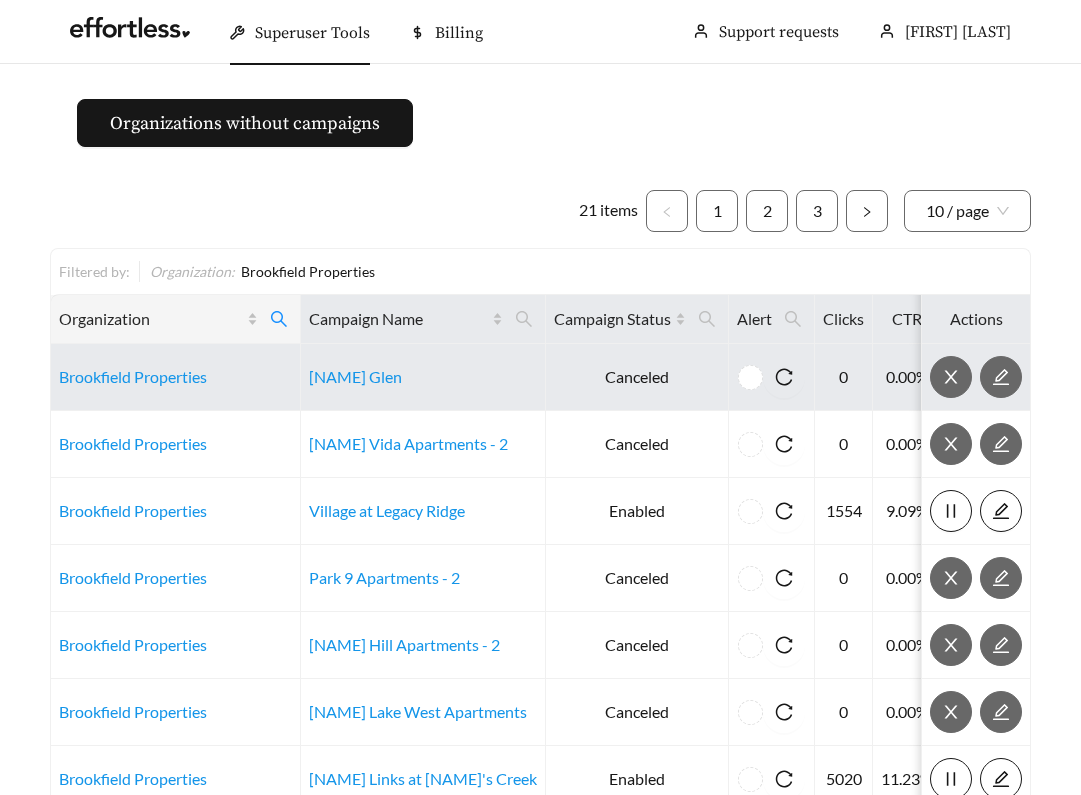 scroll, scrollTop: 0, scrollLeft: 0, axis: both 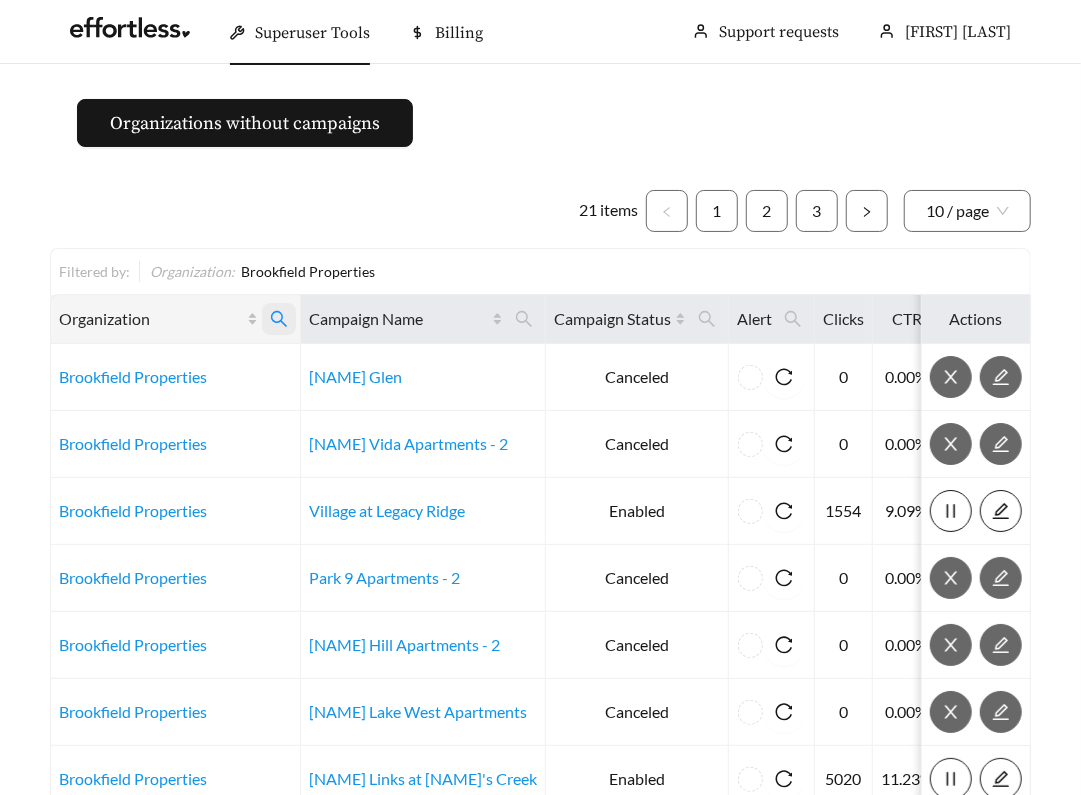 click 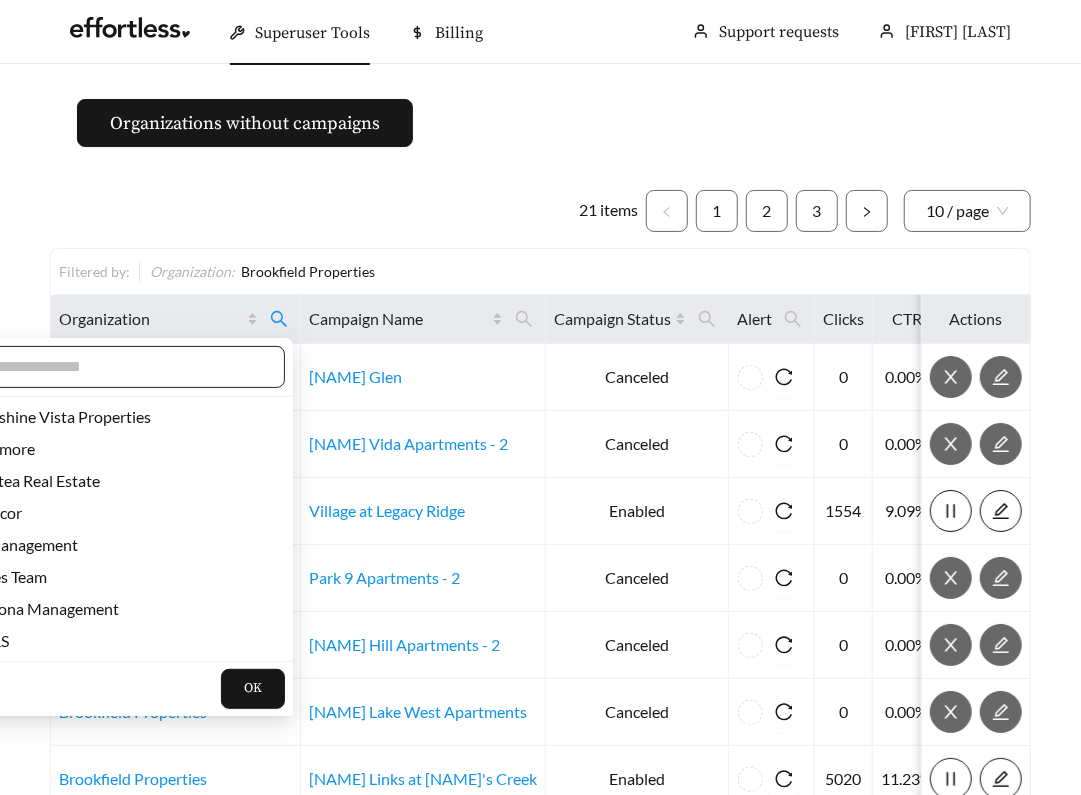 click at bounding box center [120, 367] 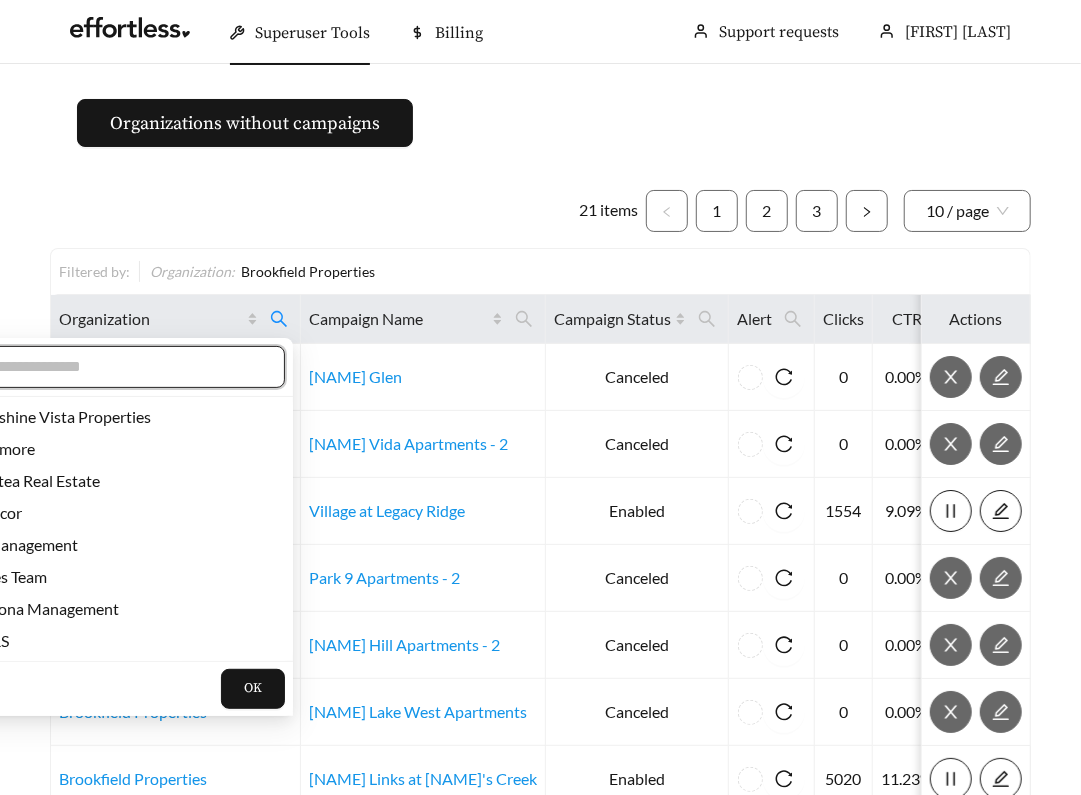 click at bounding box center (120, 367) 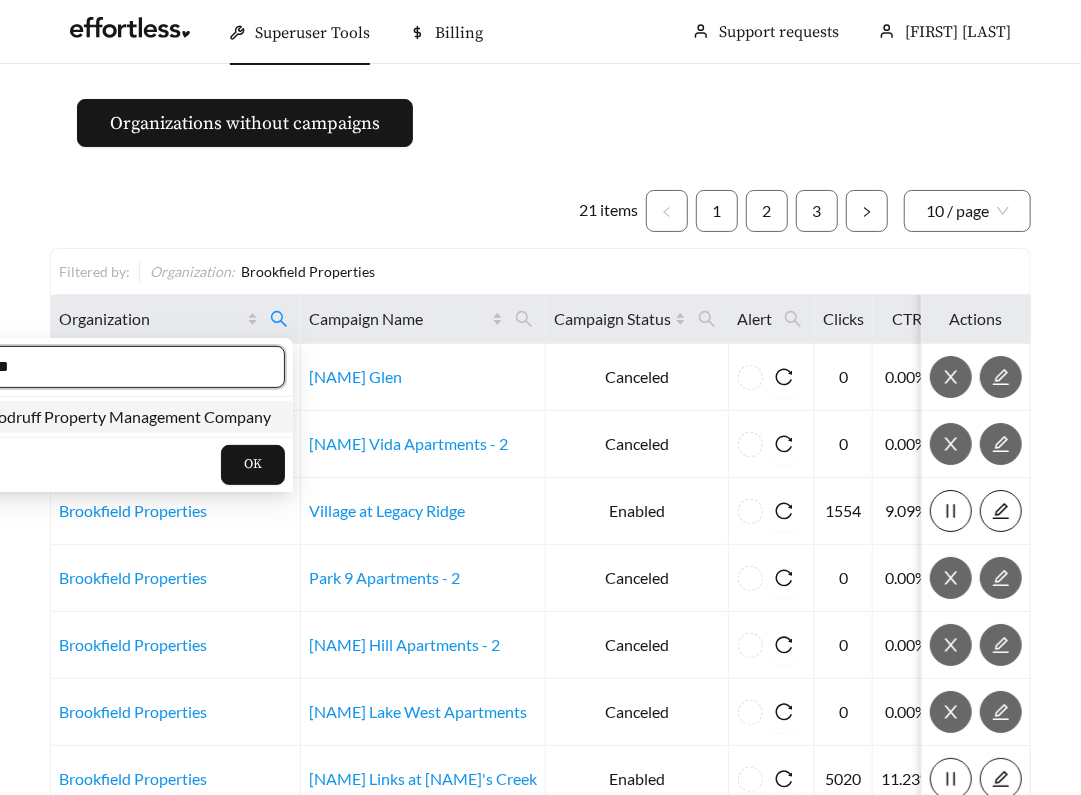 type on "*****" 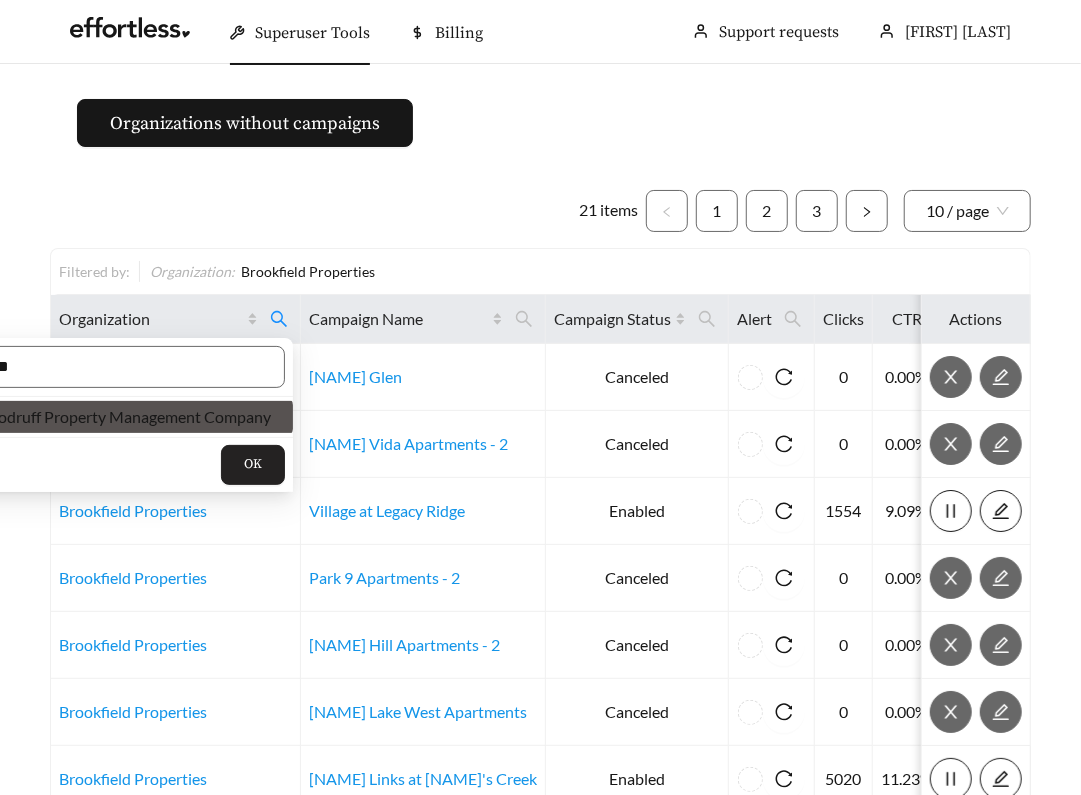 click on "OK" at bounding box center (253, 465) 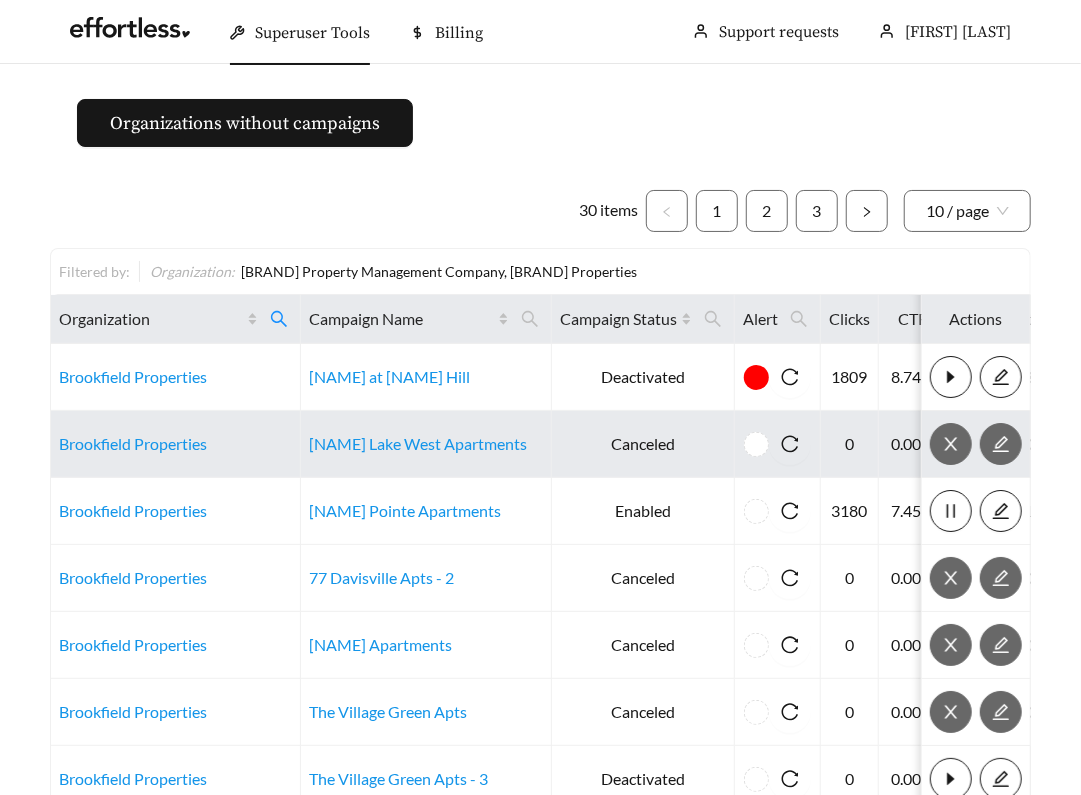 scroll, scrollTop: 395, scrollLeft: 0, axis: vertical 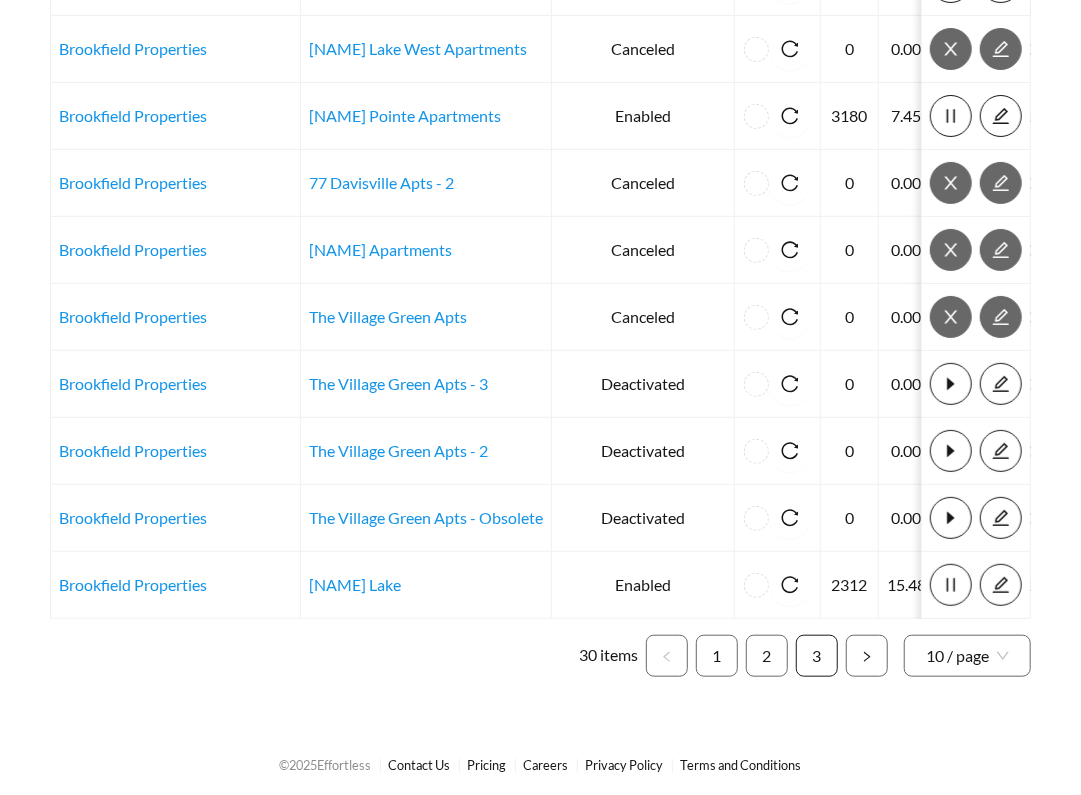 click on "3" at bounding box center [817, 656] 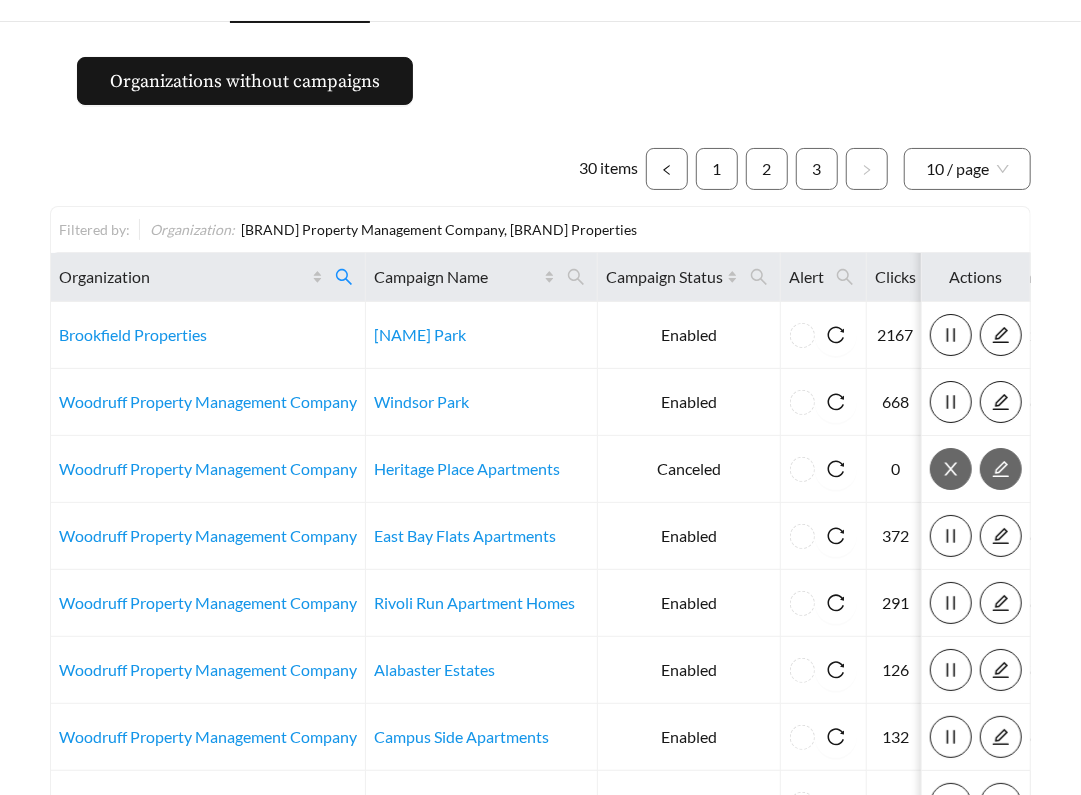 scroll, scrollTop: 395, scrollLeft: 0, axis: vertical 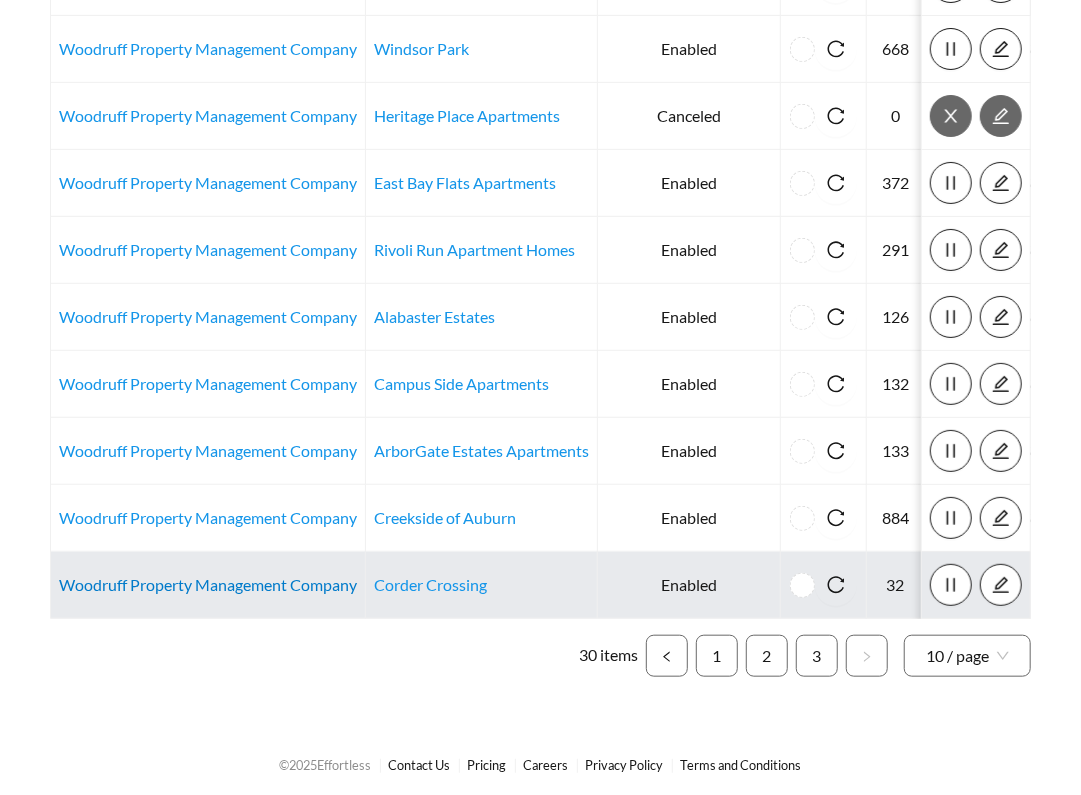 click on "Woodruff Property Management Company" at bounding box center [208, 584] 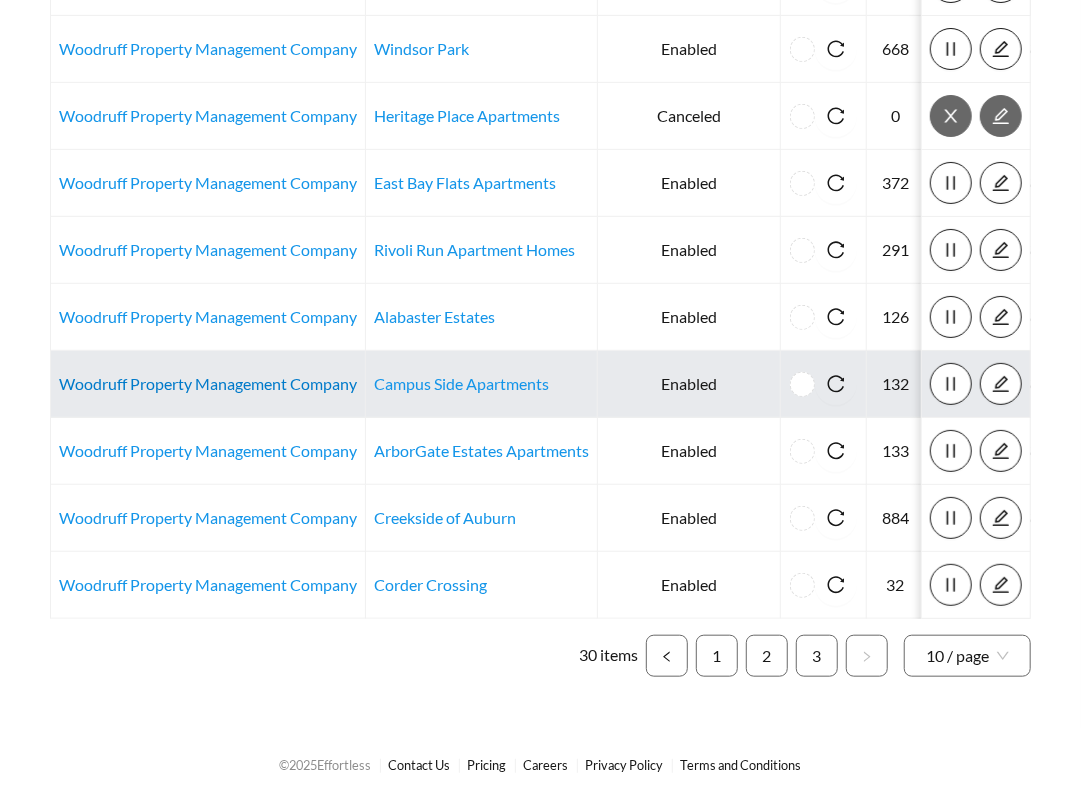 click on "Woodruff Property Management Company" at bounding box center (208, 383) 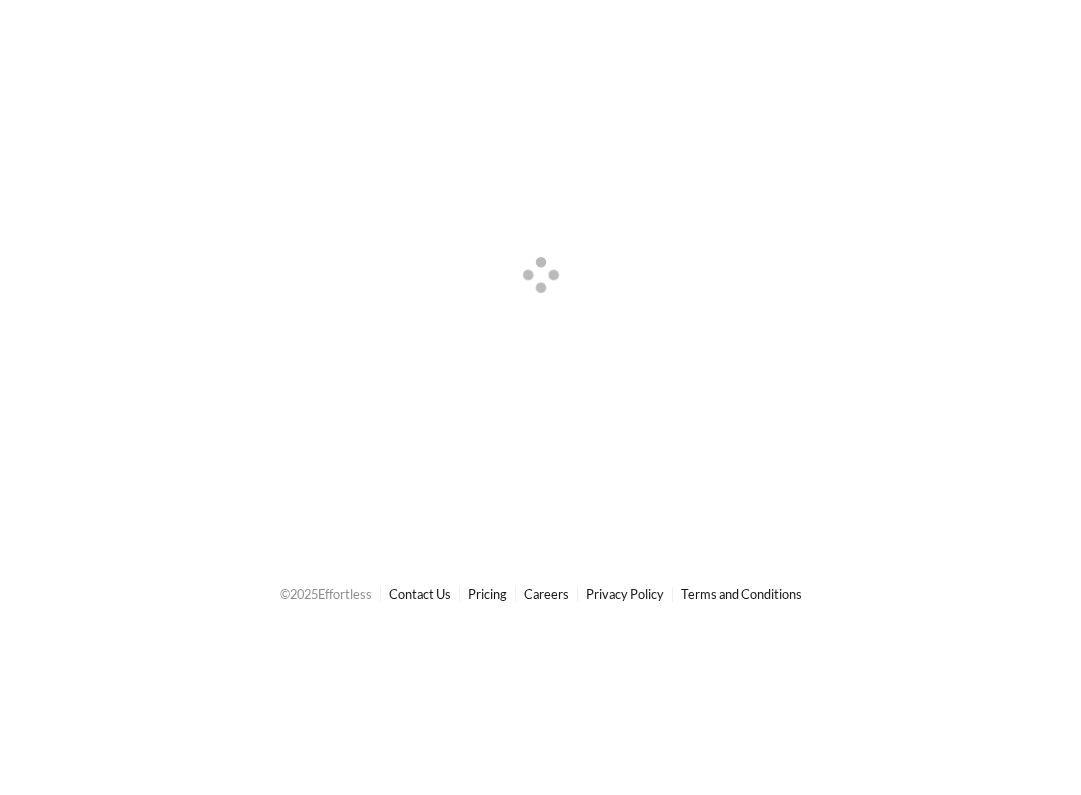 scroll, scrollTop: 0, scrollLeft: 0, axis: both 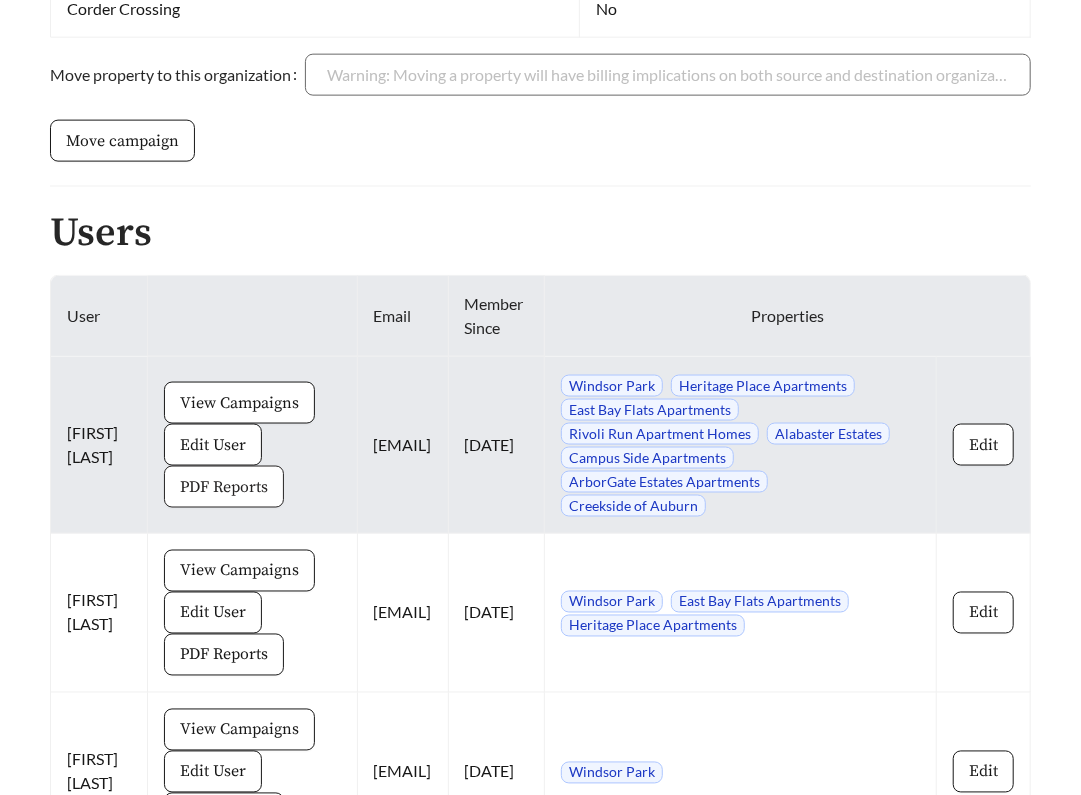 click on "PDF Reports" at bounding box center (224, 487) 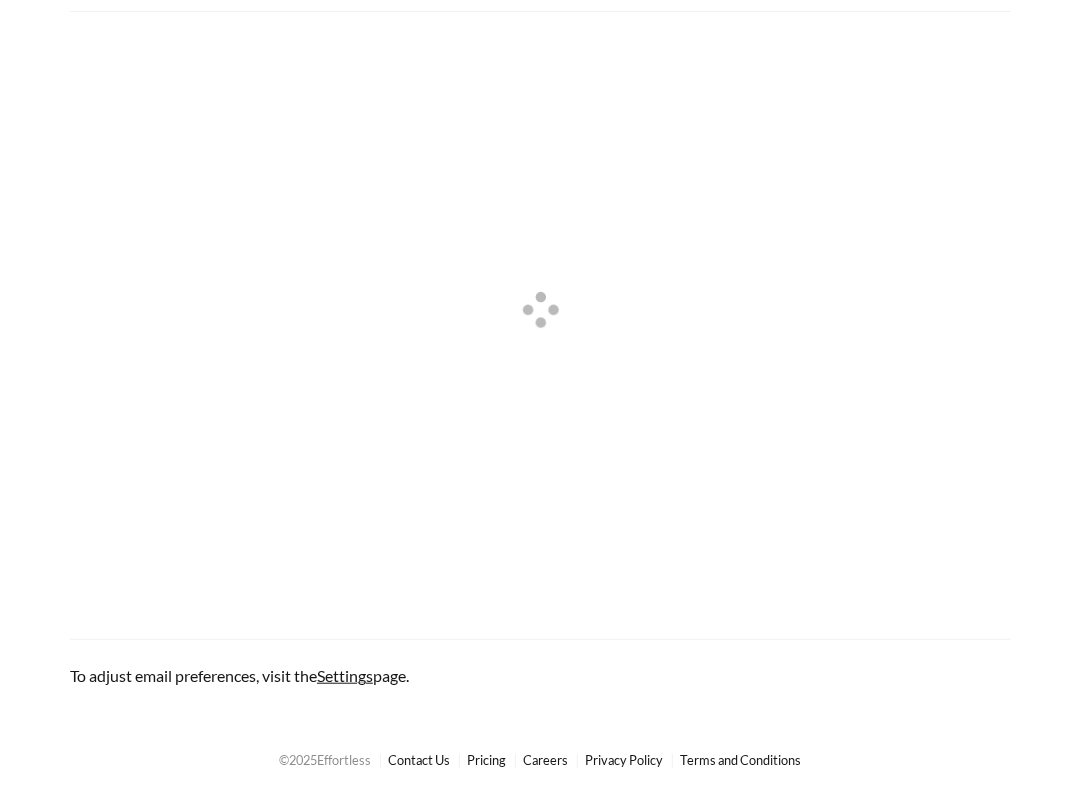 scroll, scrollTop: 0, scrollLeft: 0, axis: both 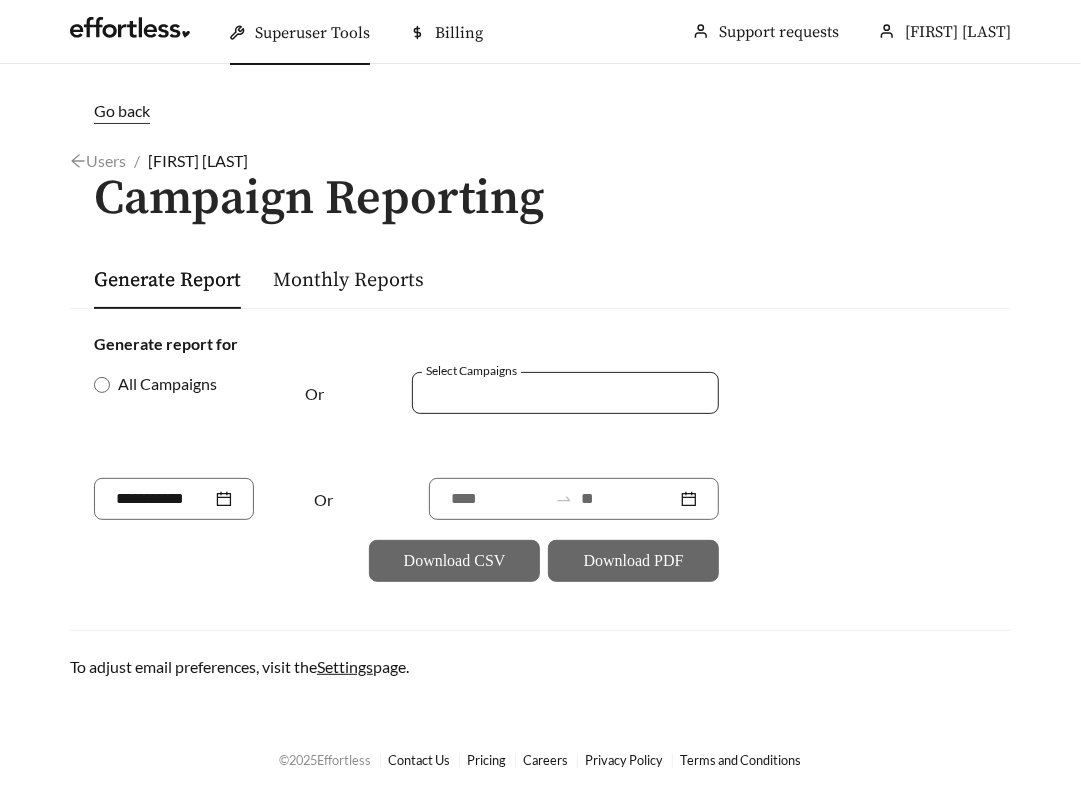 click at bounding box center (551, 392) 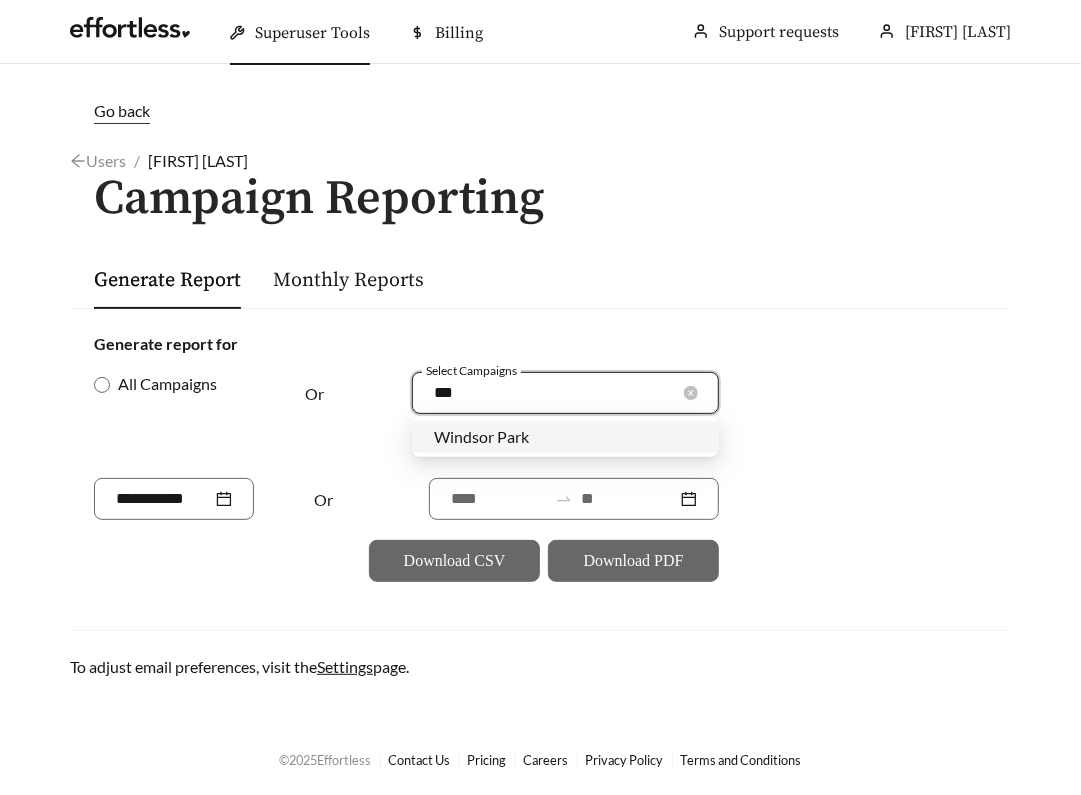 type on "****" 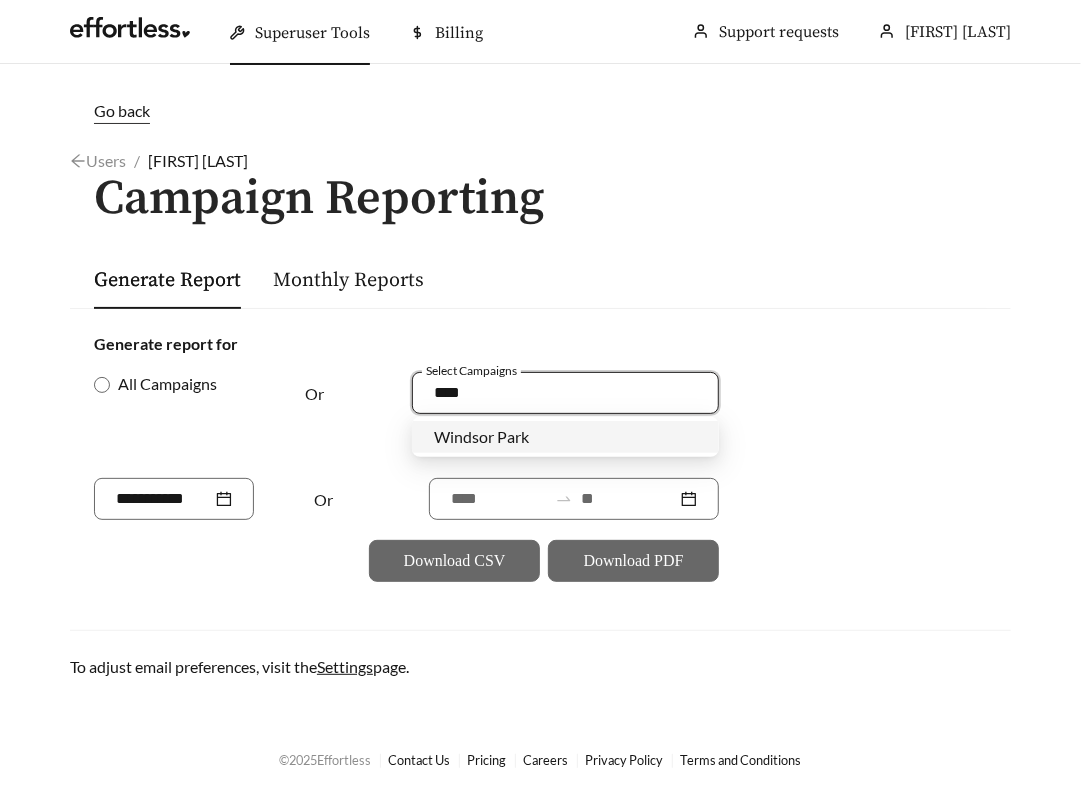 click on "Windsor Park" at bounding box center [481, 436] 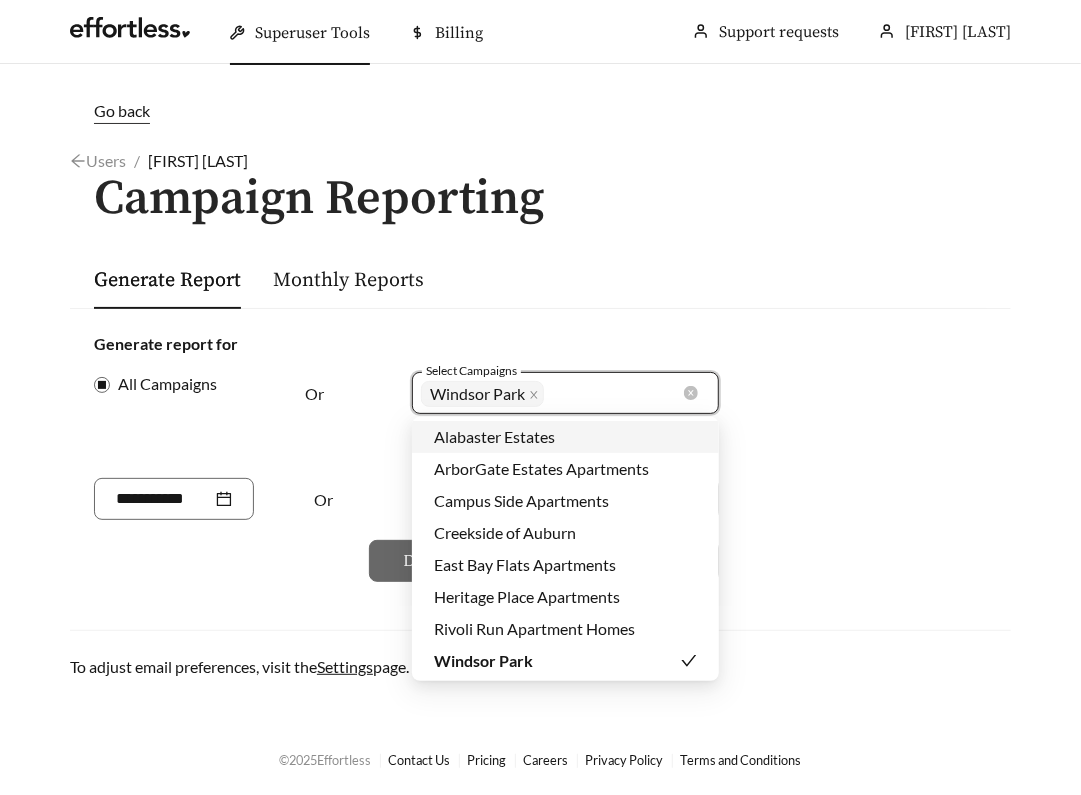 click on "Windsor Park + 0 ..." at bounding box center (551, 393) 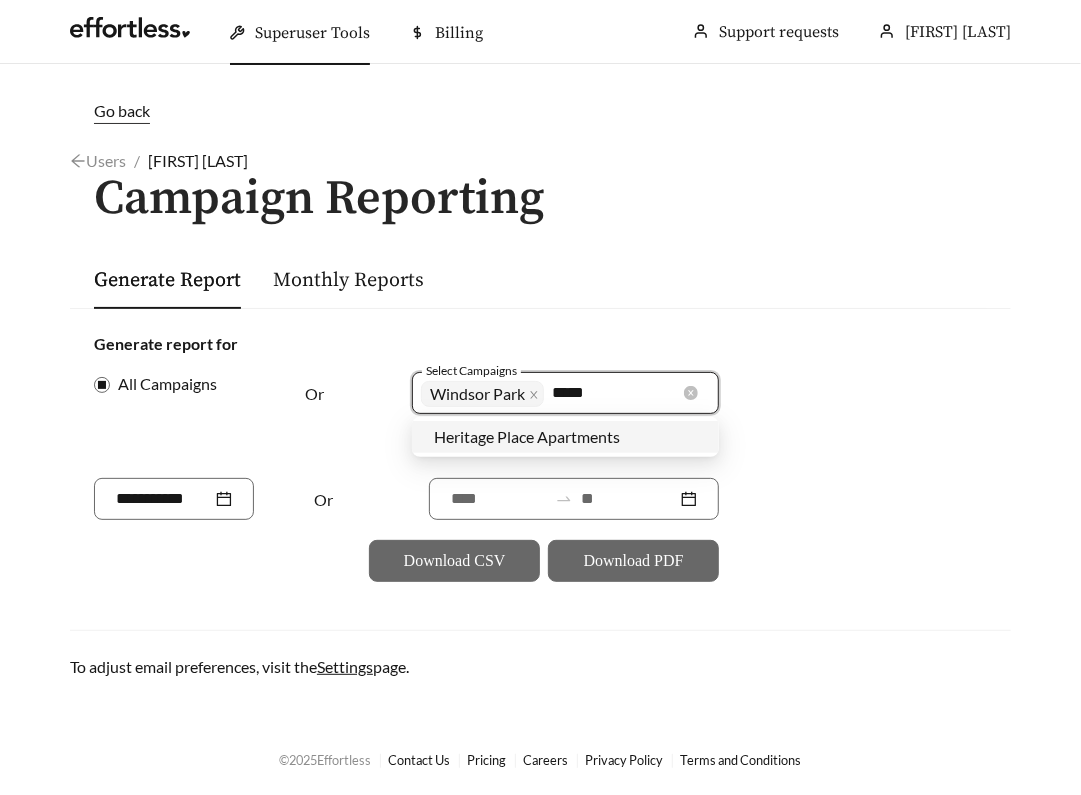 type on "******" 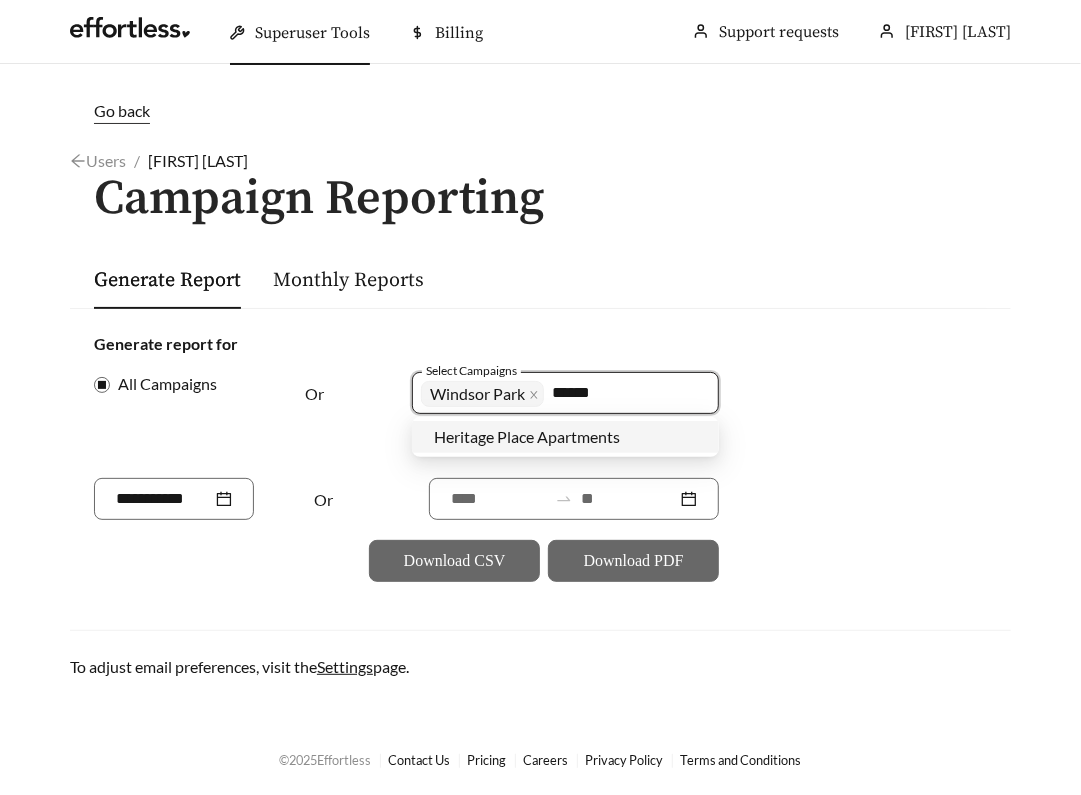 click on "Heritage Place Apartments" at bounding box center (527, 436) 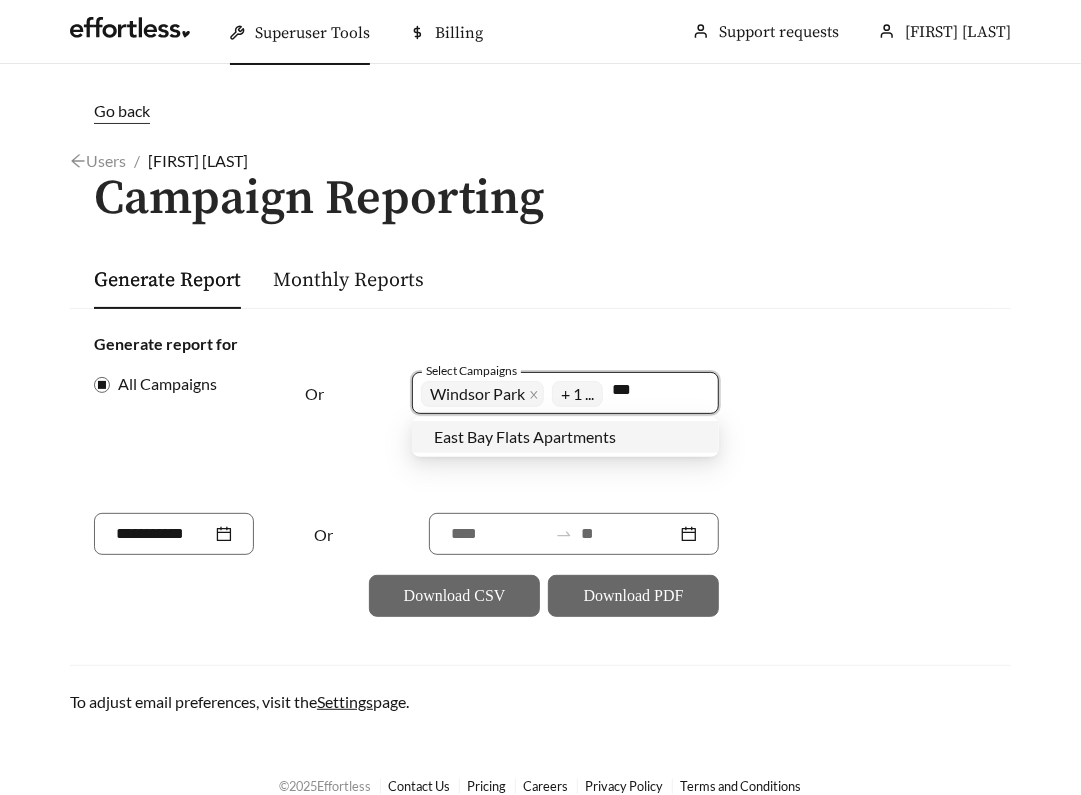 type on "****" 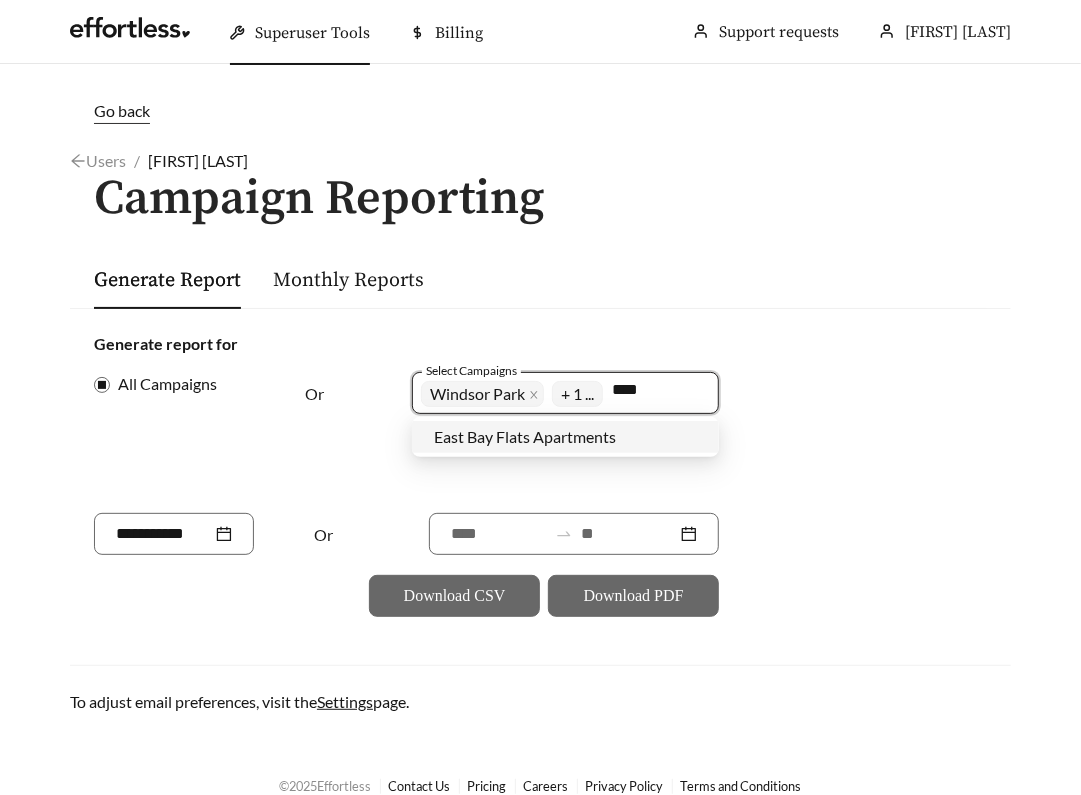 click on "East Bay Flats Apartments" at bounding box center (525, 436) 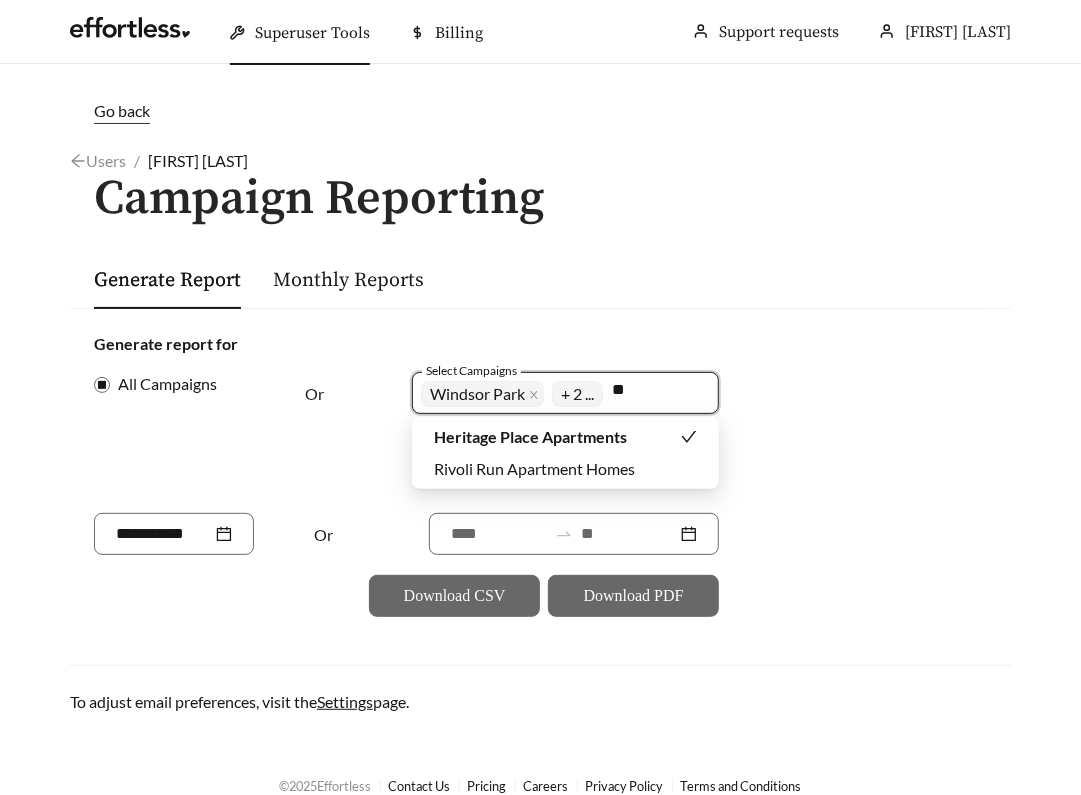type on "***" 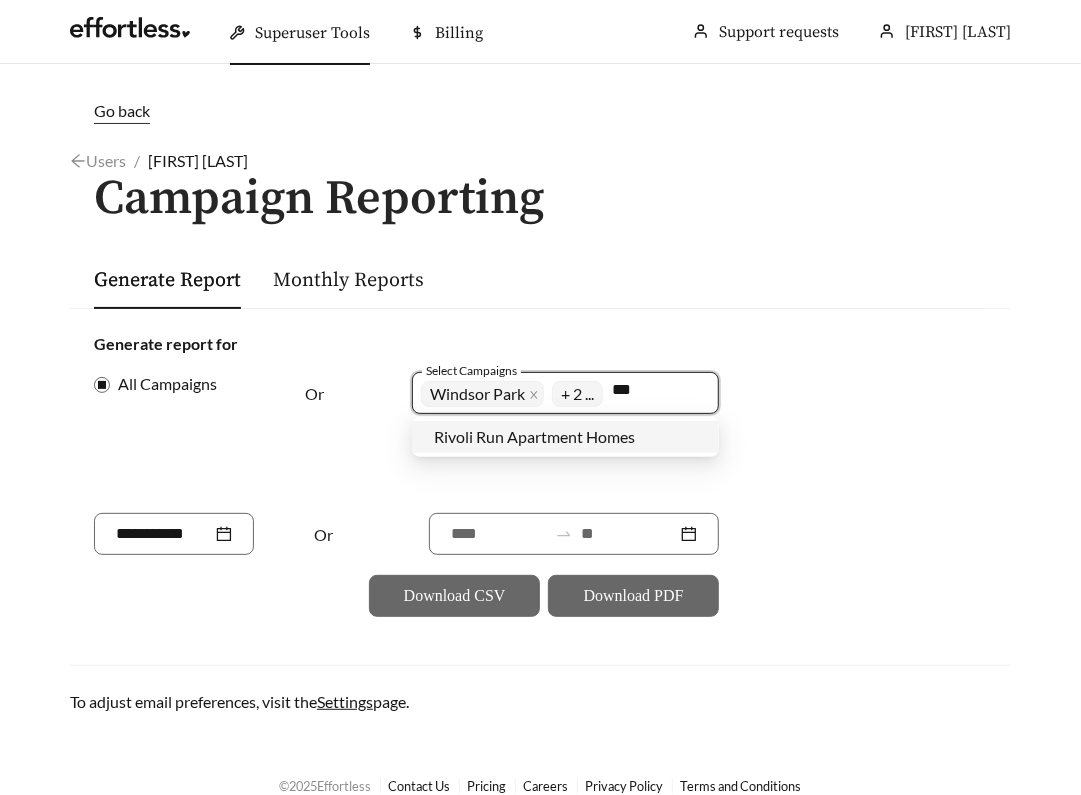click on "Rivoli Run Apartment Homes" at bounding box center (565, 437) 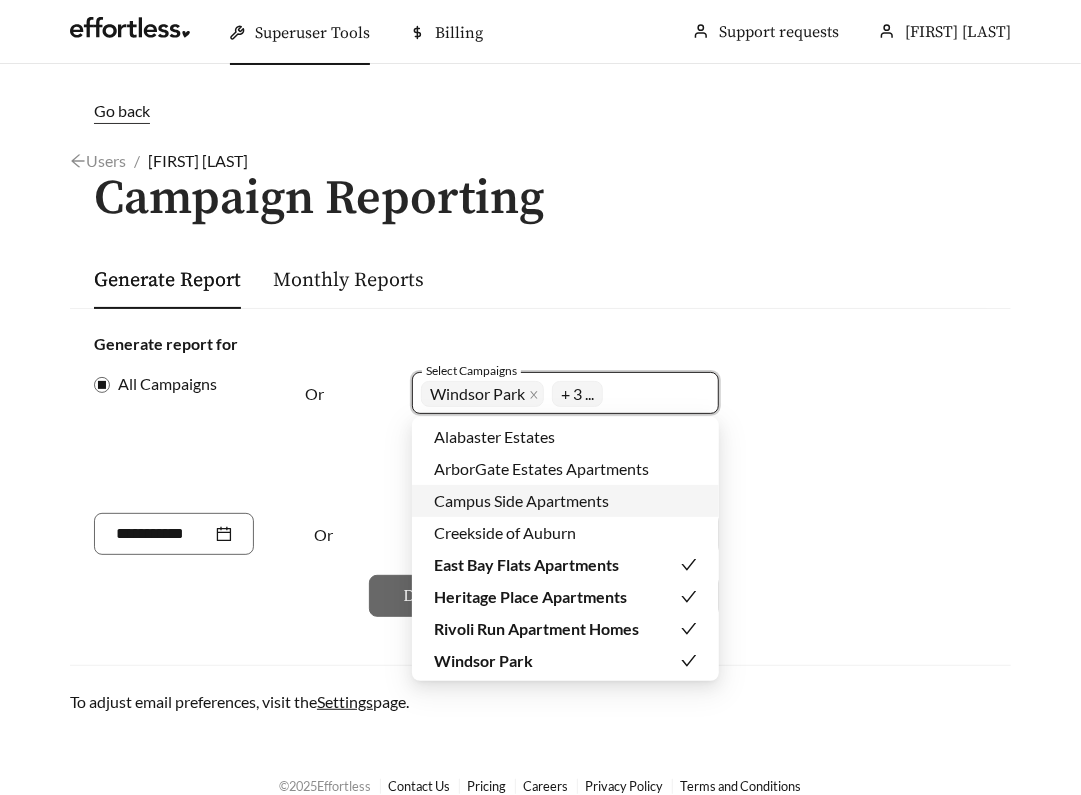 click on "Generate report for All Campaigns  Or  Select Campaigns Windsor Park Heritage Place Apartments East Bay Flats Apartments Rivoli Run Apartment Homes + 3 ...    Or  Download CSV Download PDF" at bounding box center [540, 474] 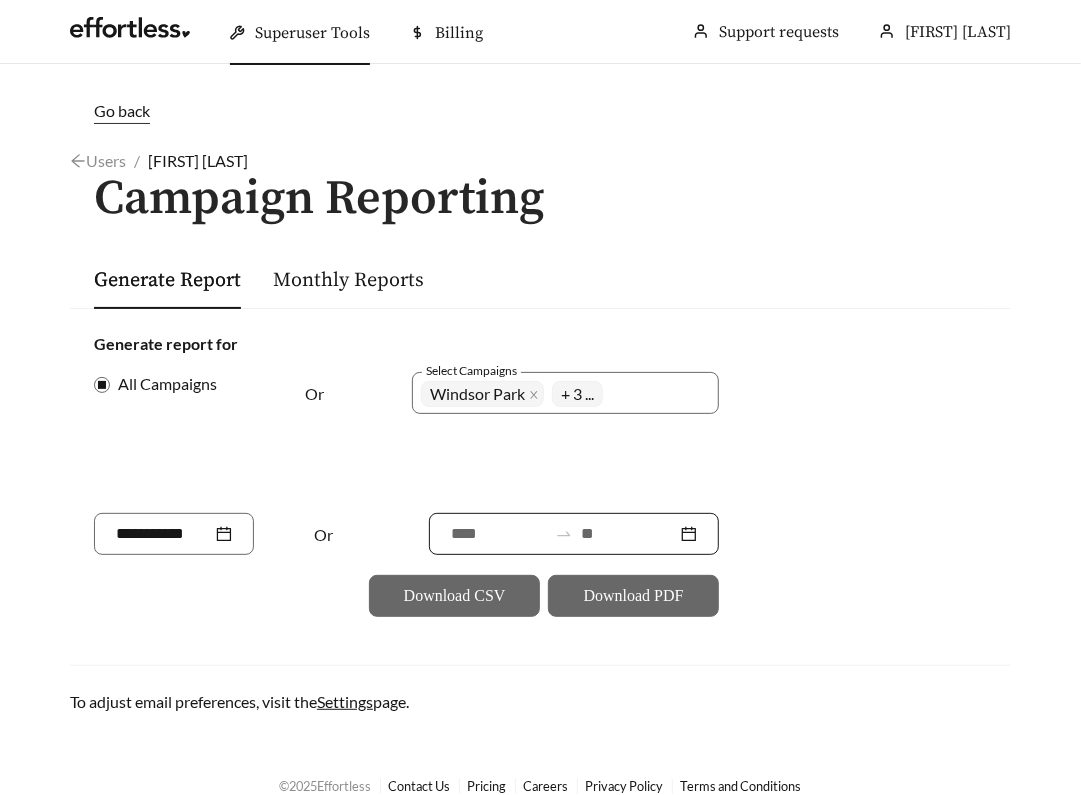 click at bounding box center (499, 534) 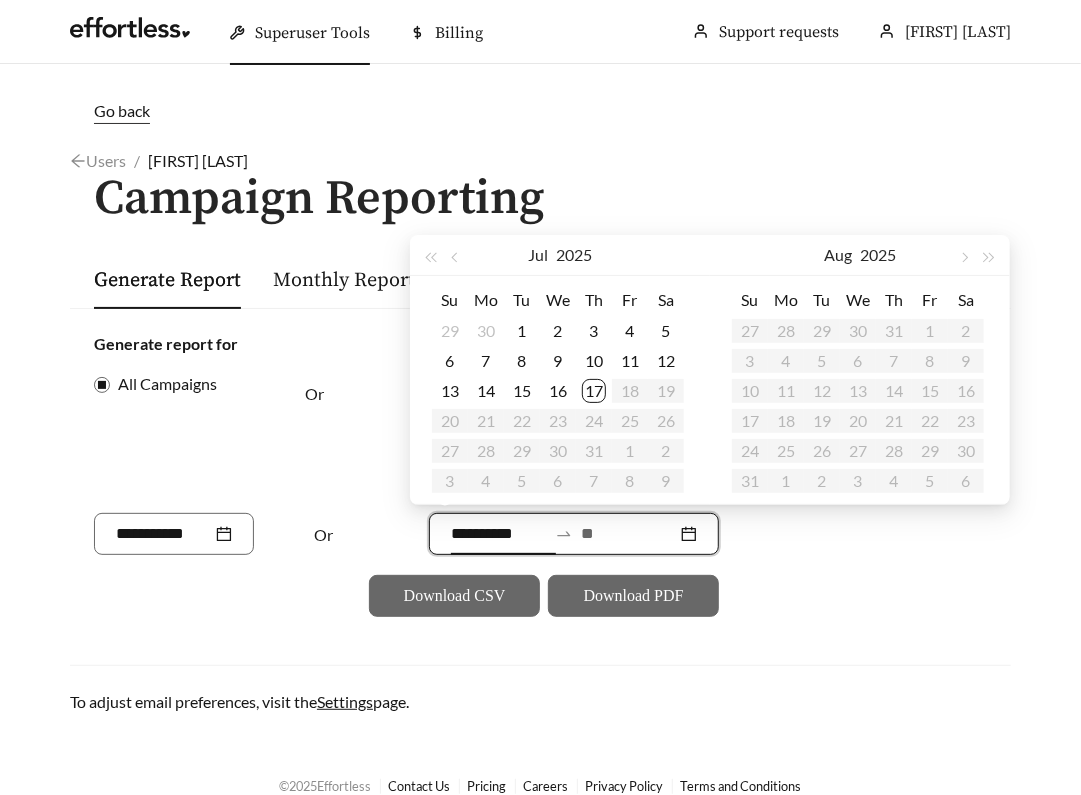 type on "**********" 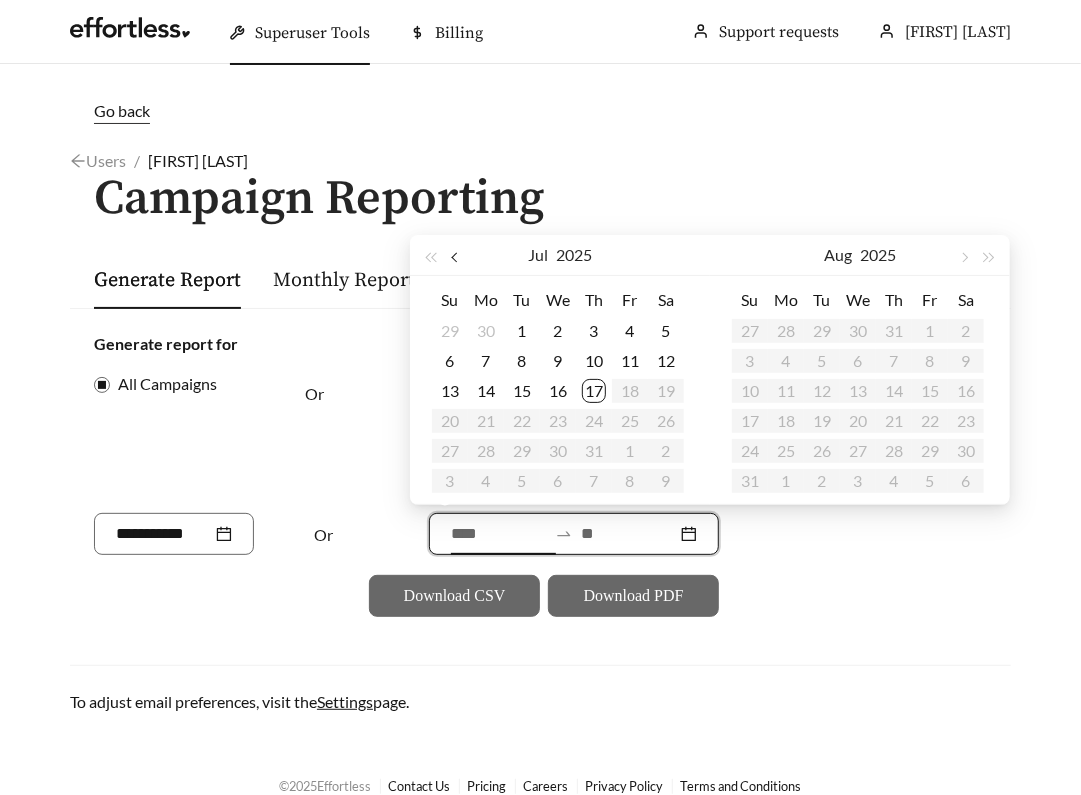click at bounding box center (456, 258) 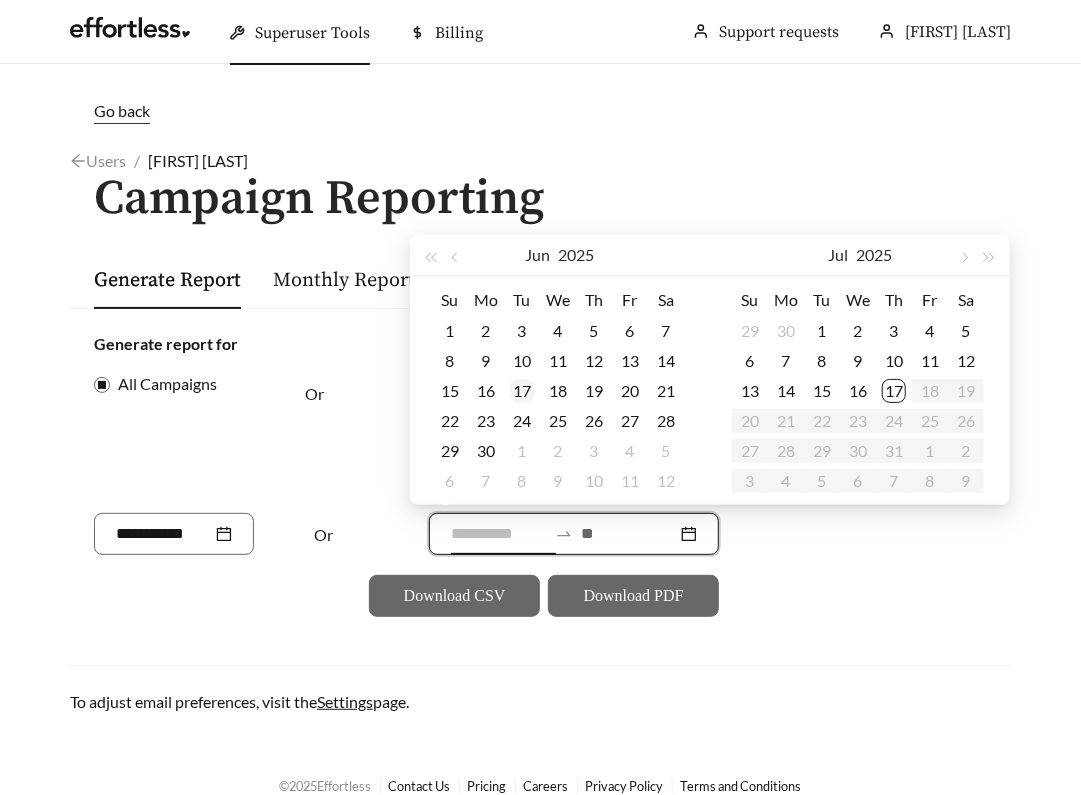 type on "**********" 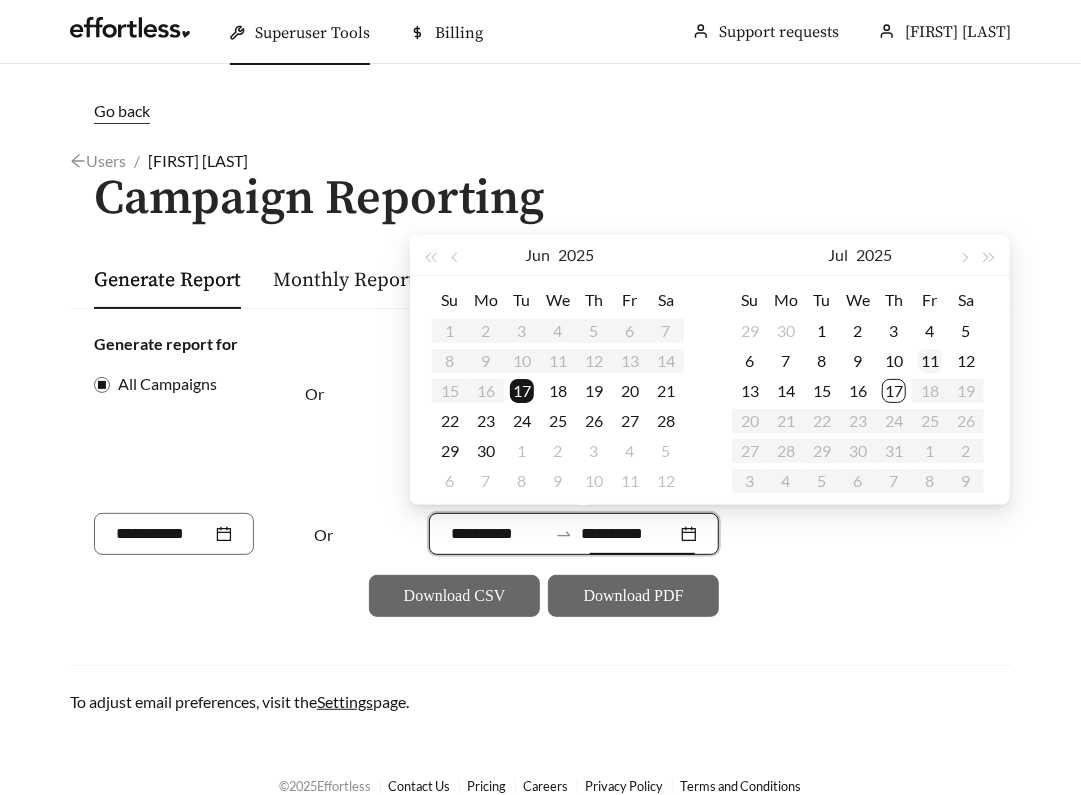 type on "**********" 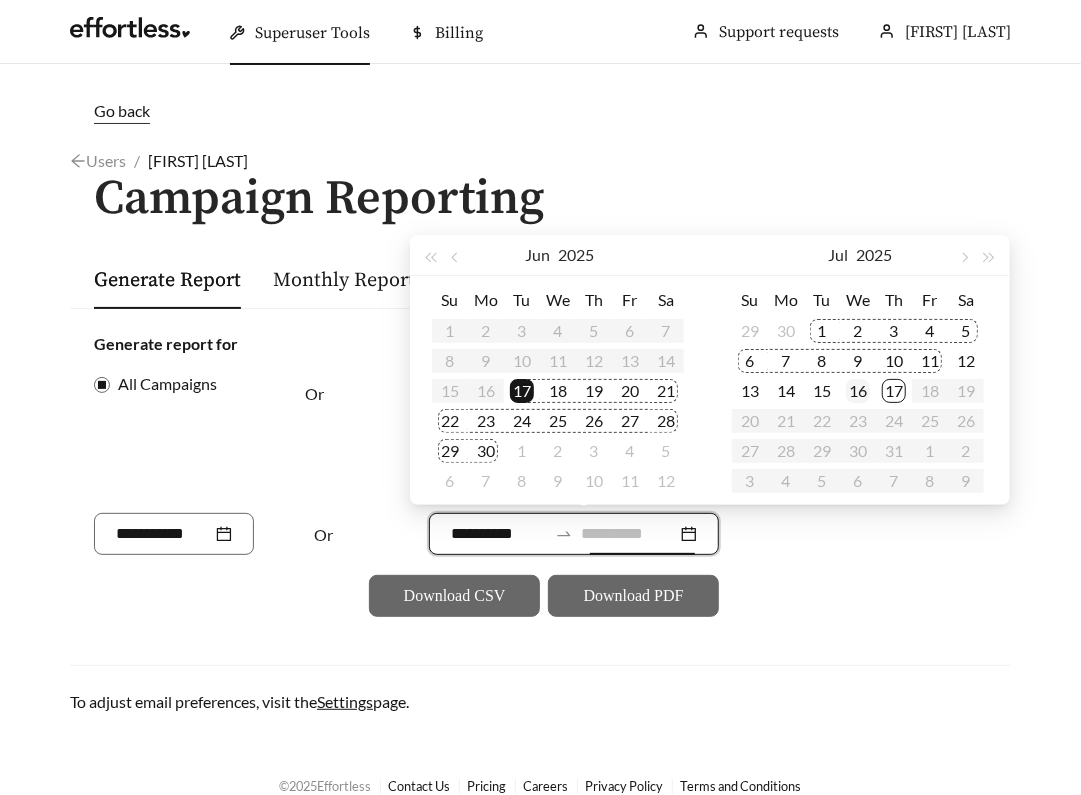 type on "**********" 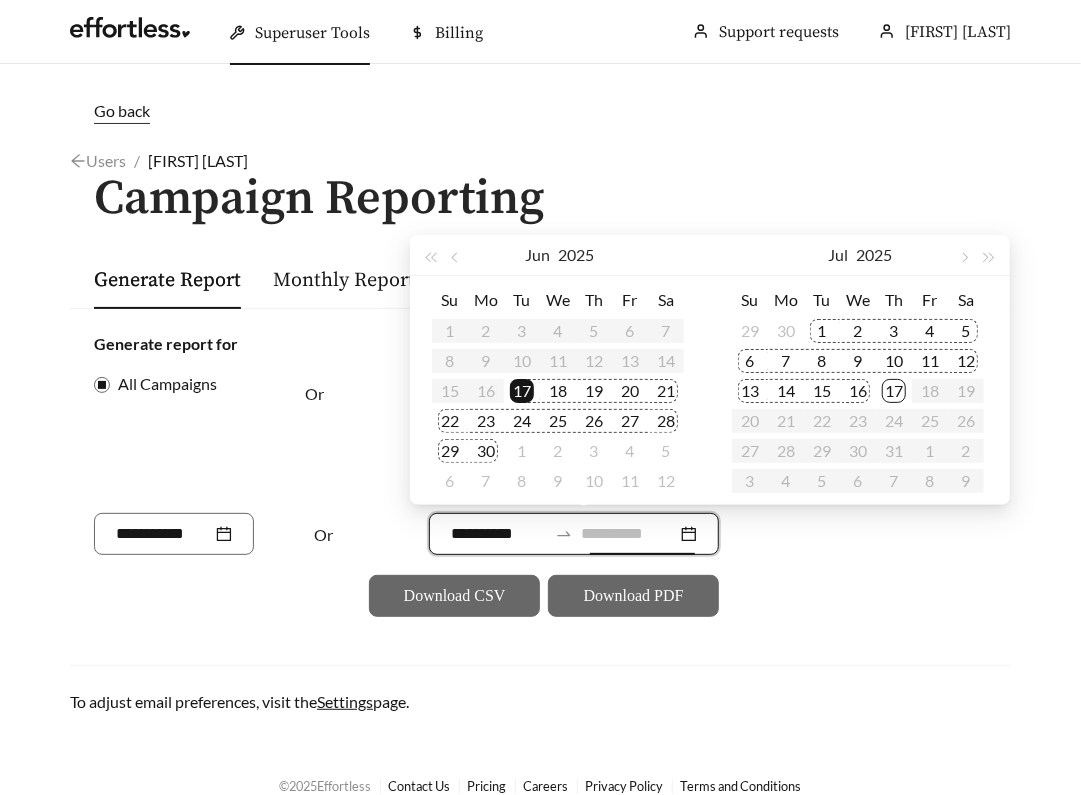 click on "16" at bounding box center (858, 391) 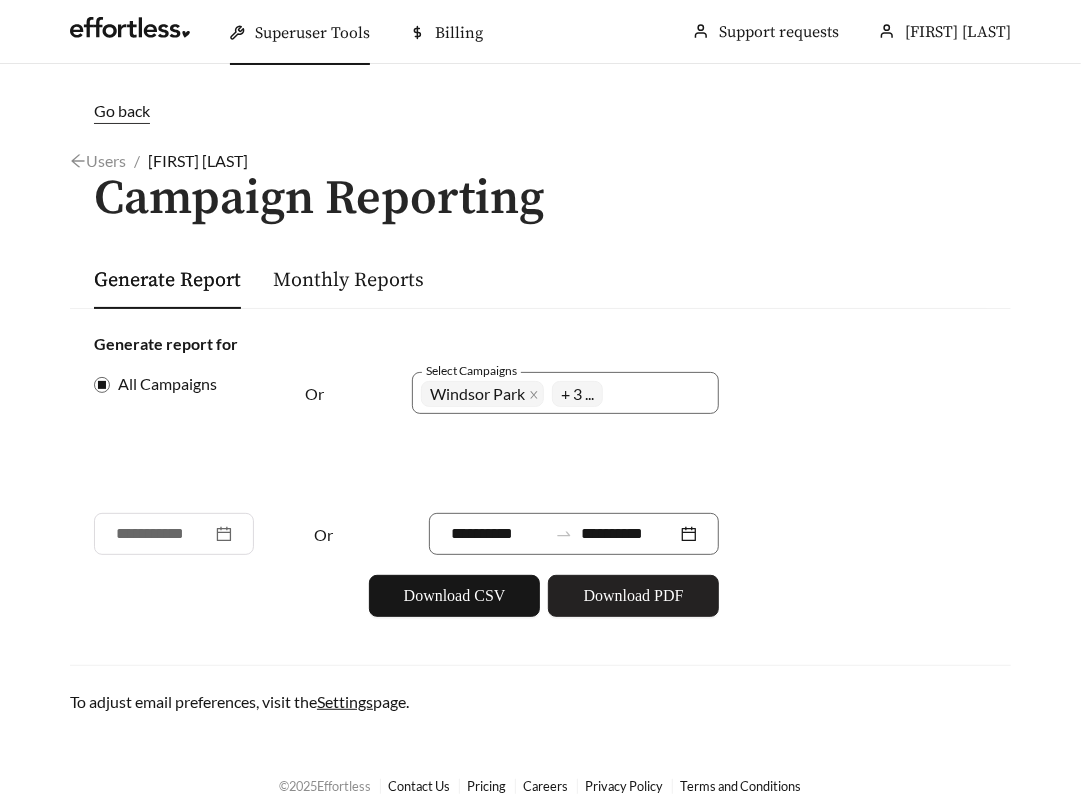 click on "Download PDF" at bounding box center (633, 596) 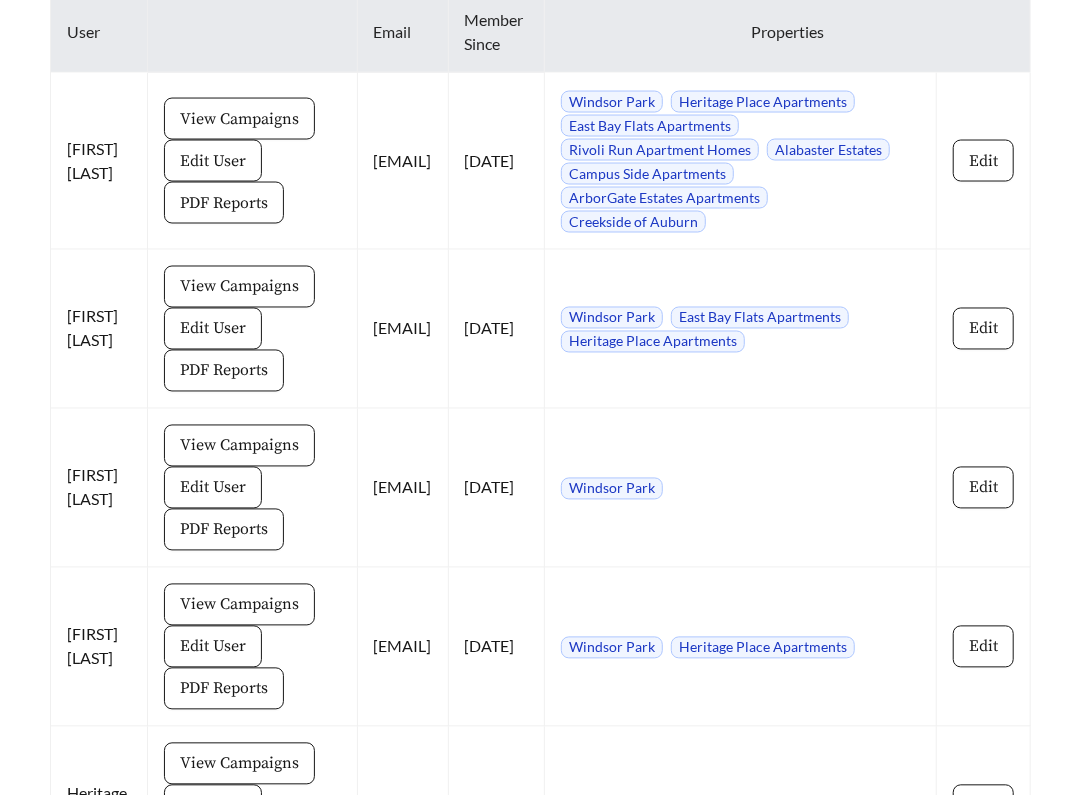 scroll, scrollTop: 1388, scrollLeft: 0, axis: vertical 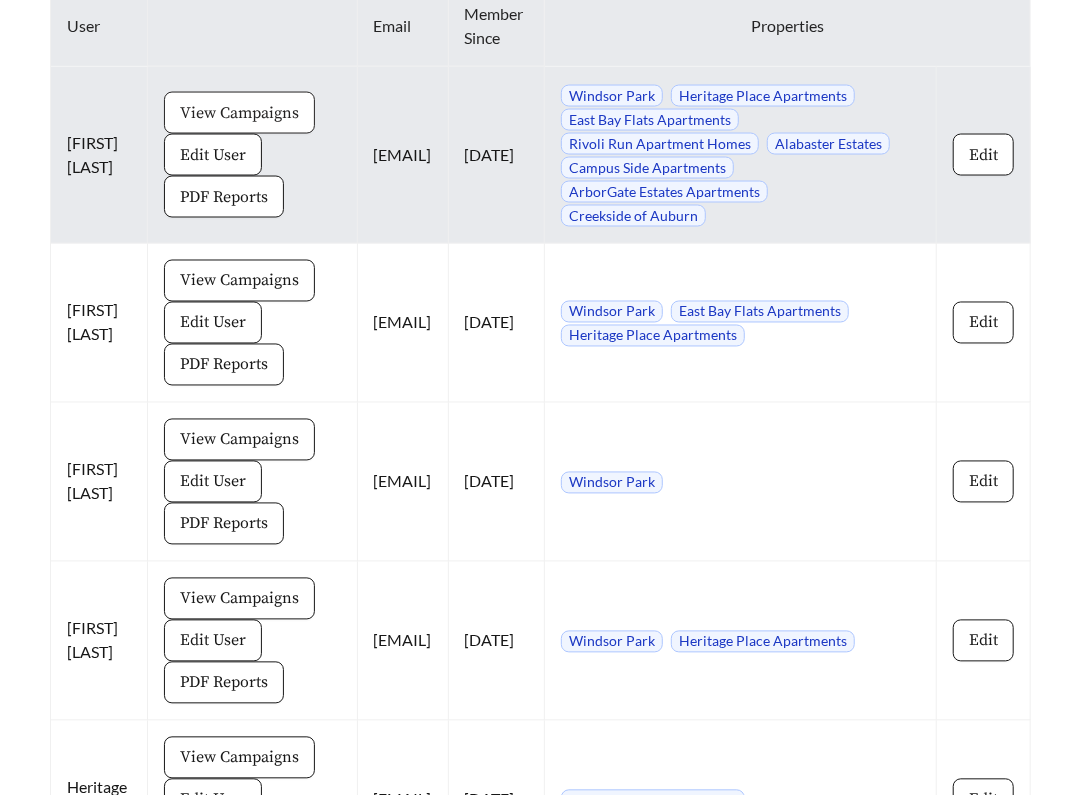 click on "View Campaigns" at bounding box center [239, 113] 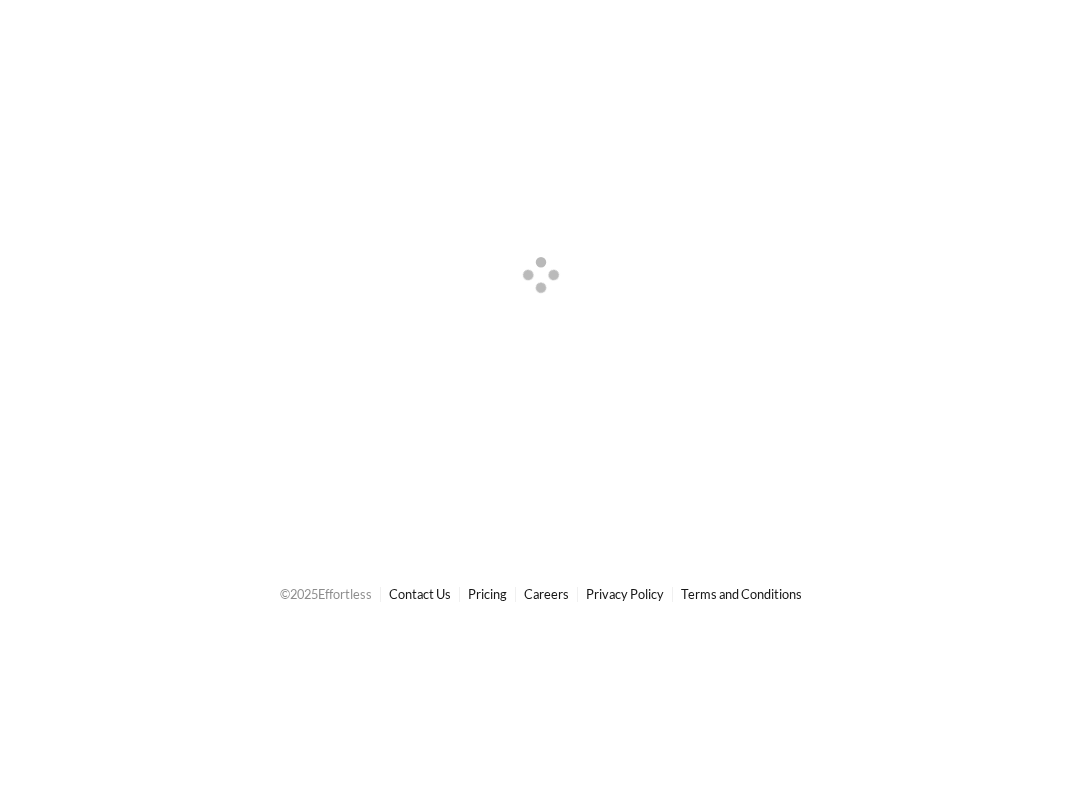 scroll, scrollTop: 0, scrollLeft: 0, axis: both 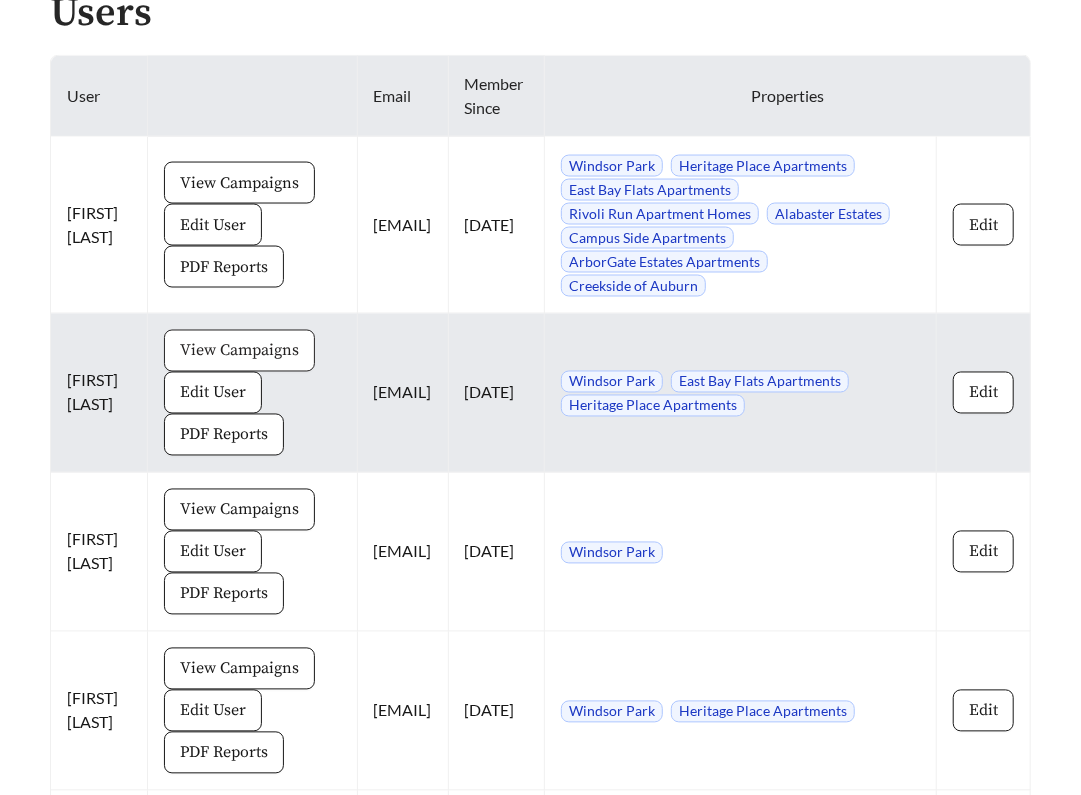 click on "View Campaigns" at bounding box center (239, 351) 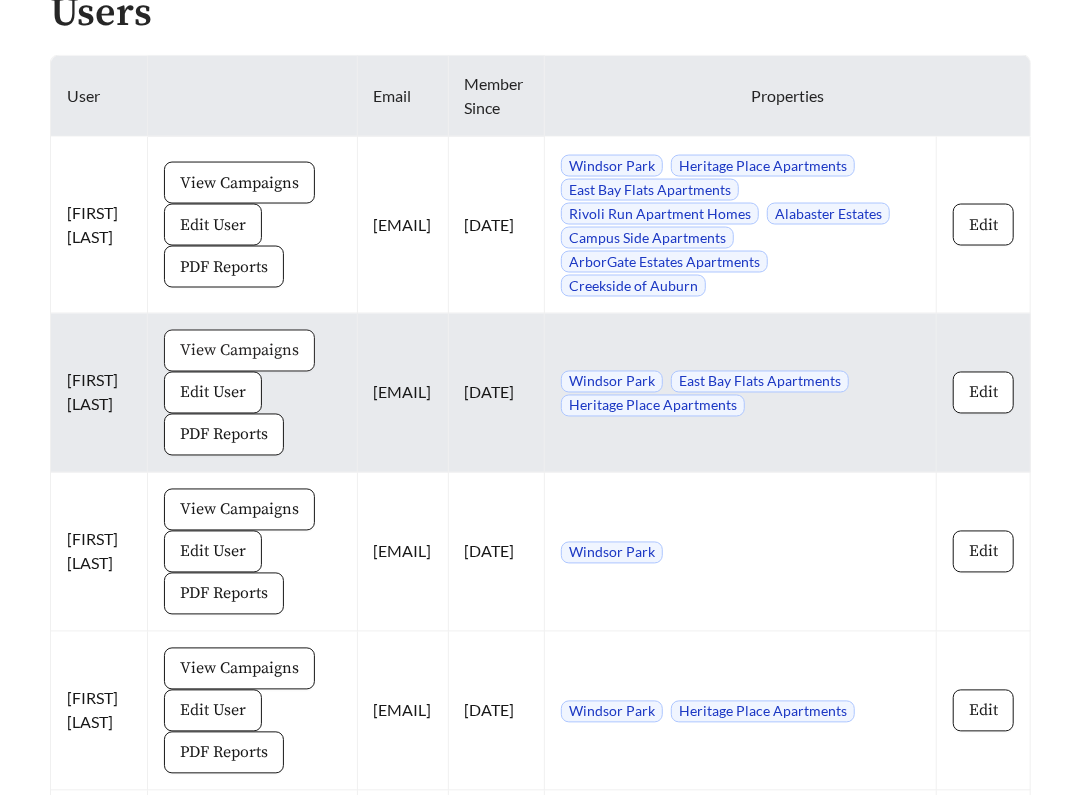 scroll, scrollTop: 0, scrollLeft: 0, axis: both 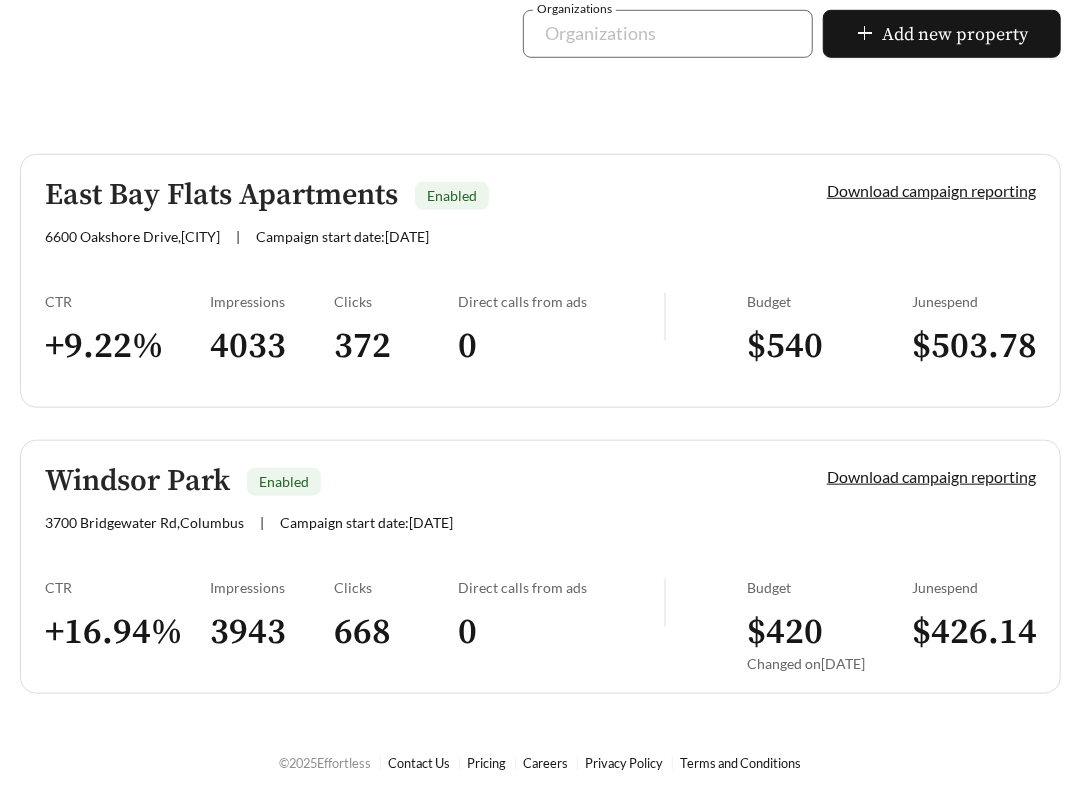 click on "East Bay Flats Apartments Enabled 6600 Oakshore Drive , [CITY] | Campaign start date: [DATE] Download campaign reporting CTR + 9.22 % Impressions 4033 Clicks 372 Direct calls from ads 0 Budget $ 540 June spend $ 503.78" at bounding box center (540, 281) 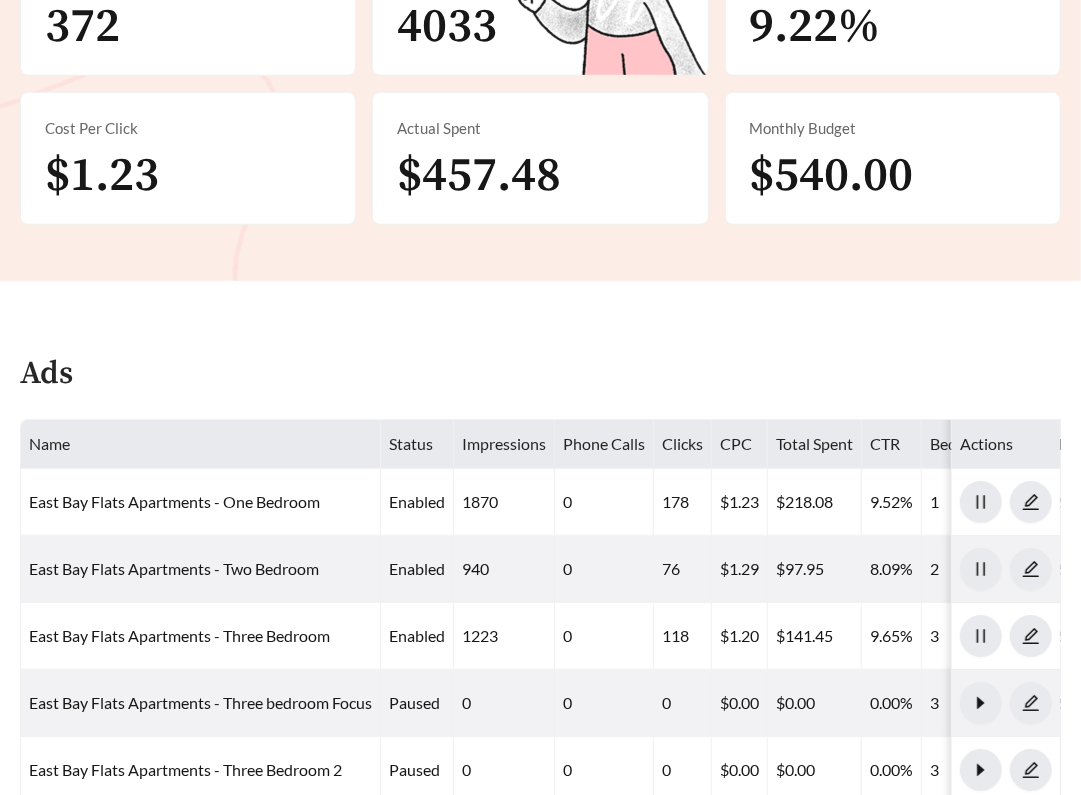 scroll, scrollTop: 1156, scrollLeft: 0, axis: vertical 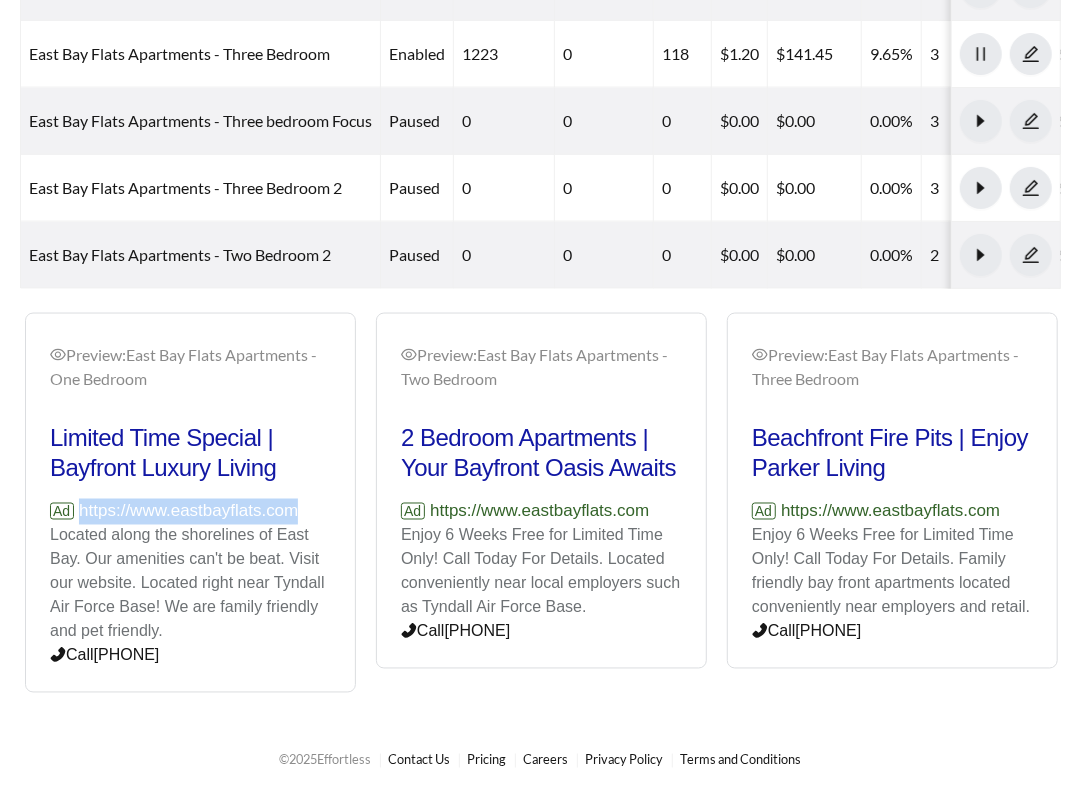 drag, startPoint x: 321, startPoint y: 491, endPoint x: 74, endPoint y: 491, distance: 247 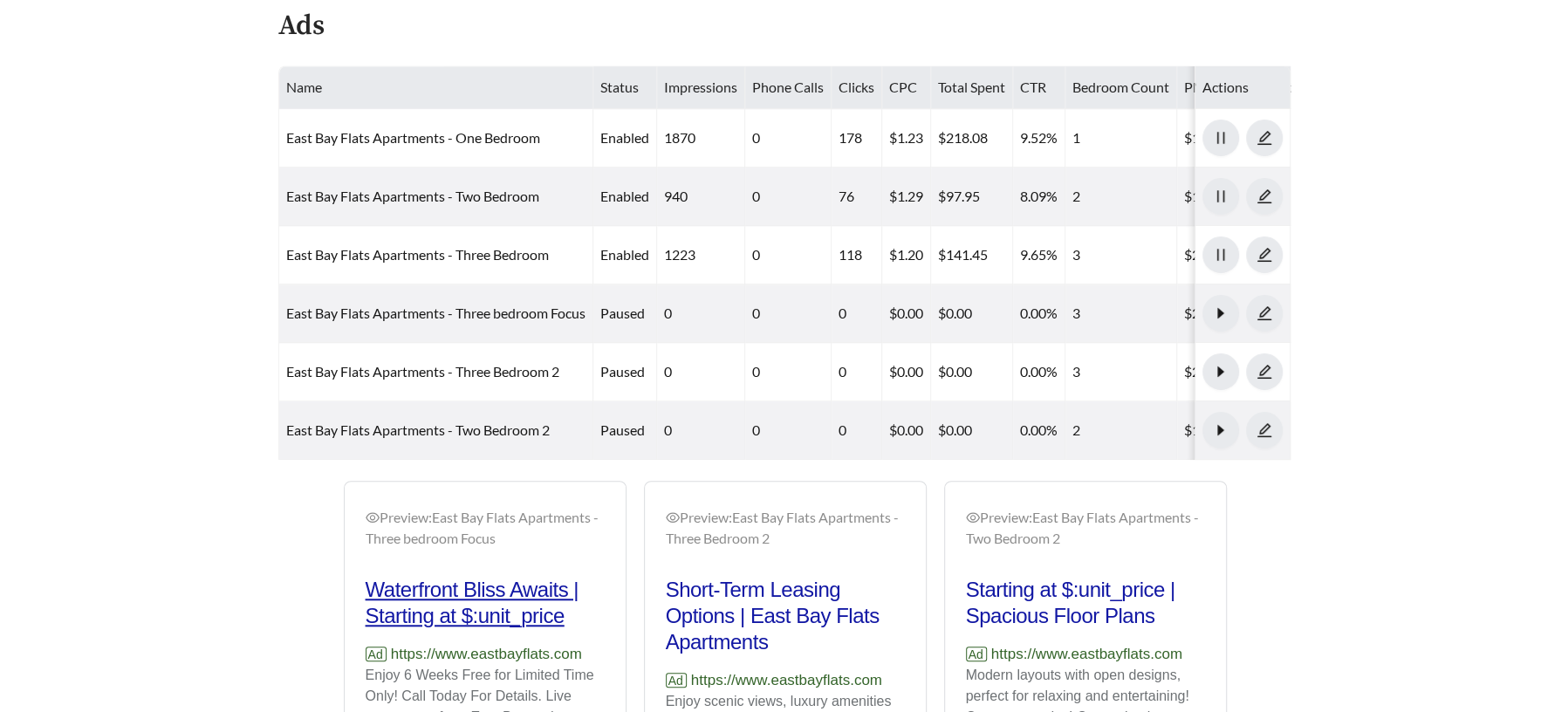 scroll, scrollTop: 780, scrollLeft: 0, axis: vertical 